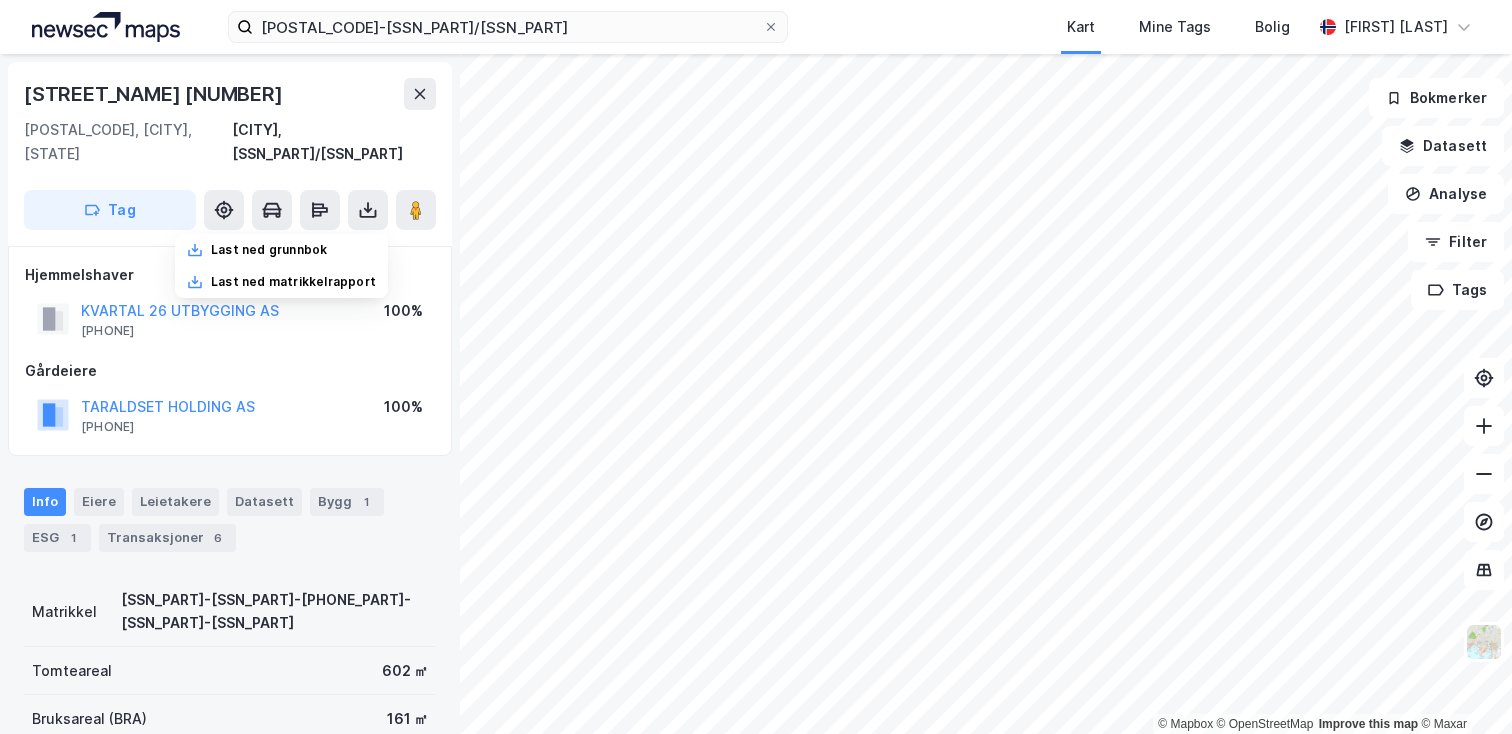 scroll, scrollTop: 0, scrollLeft: 0, axis: both 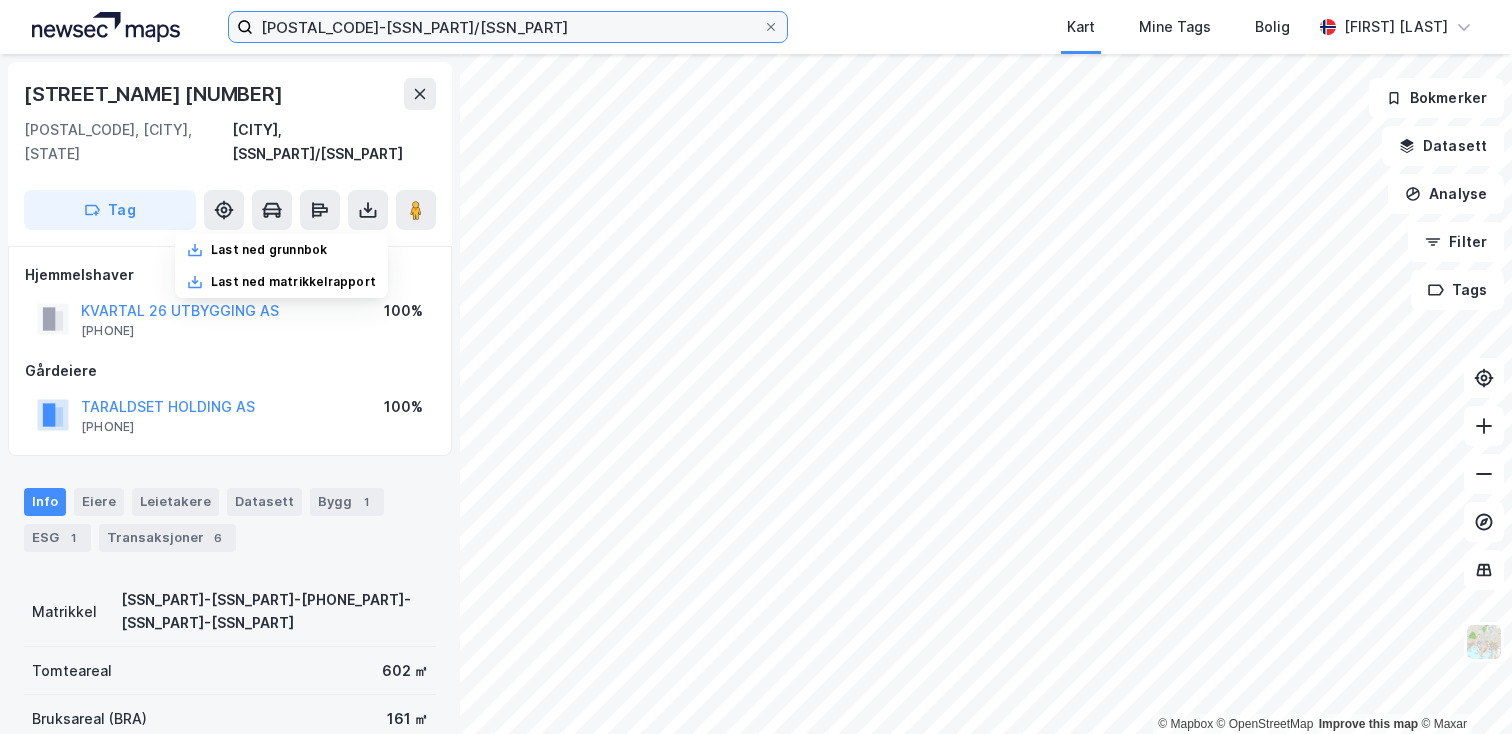 click on "[POSTAL_CODE]-[SSN_PART]/[SSN_PART]" at bounding box center [508, 27] 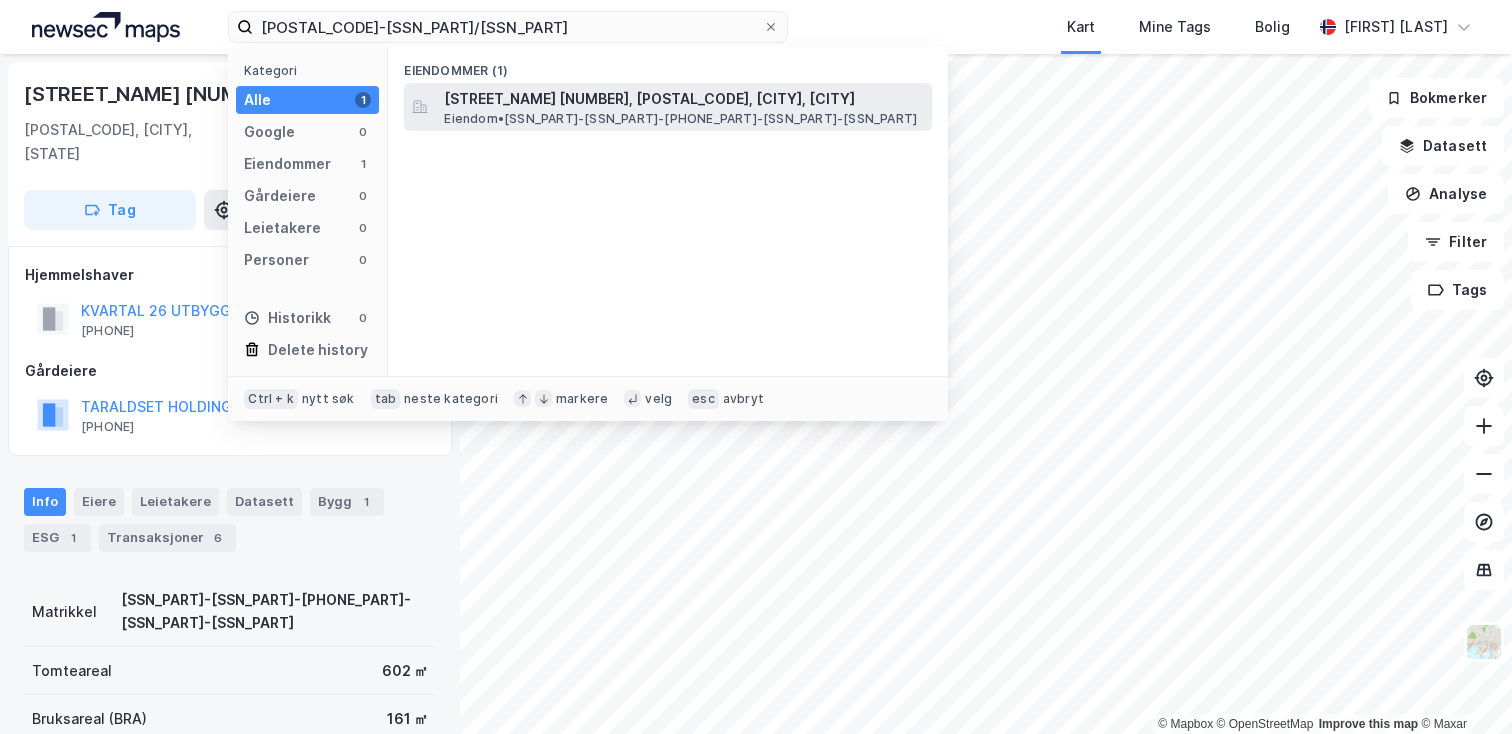 click on "Eiendom  •  [SSN_PART]-[SSN_PART]-[PHONE_PART]-[SSN_PART]-[SSN_PART]" at bounding box center [680, 119] 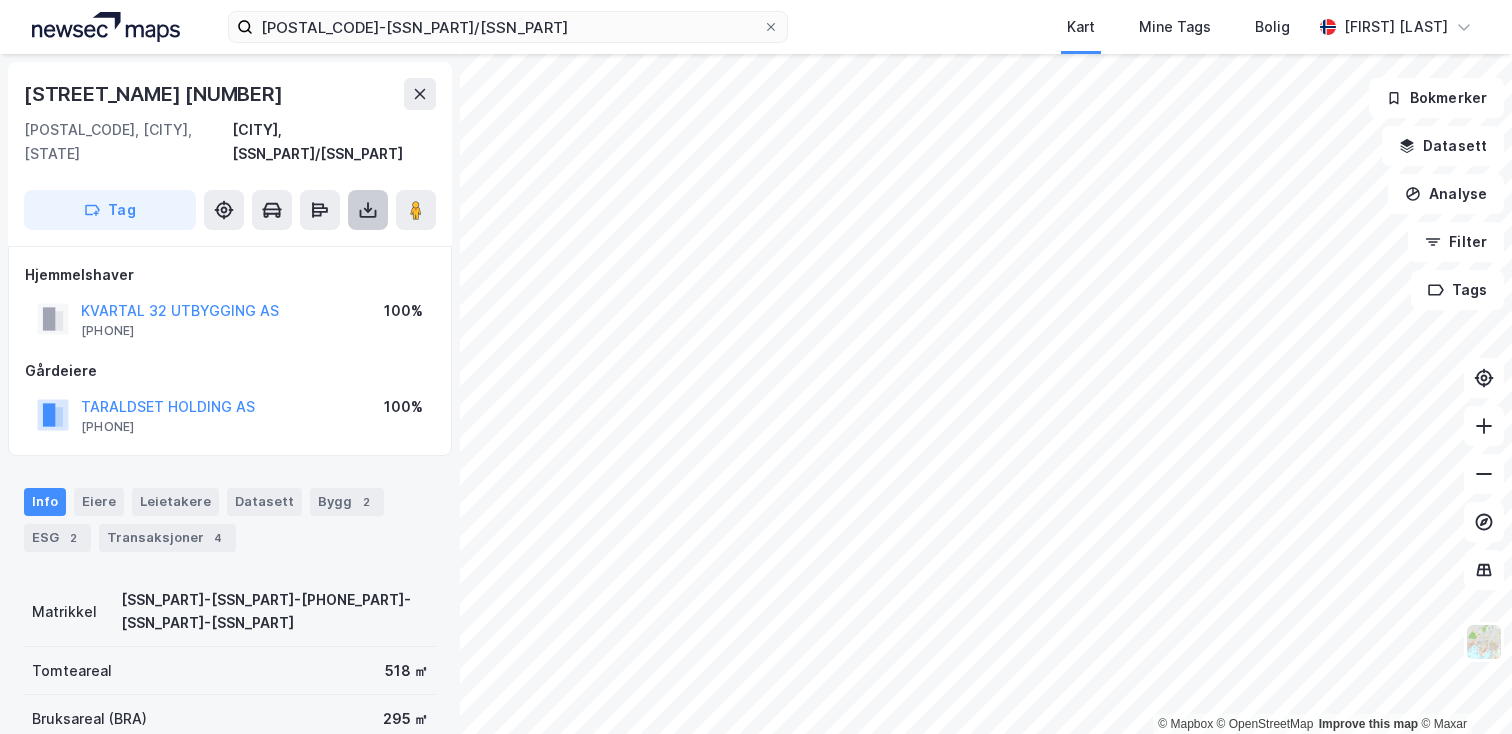 click 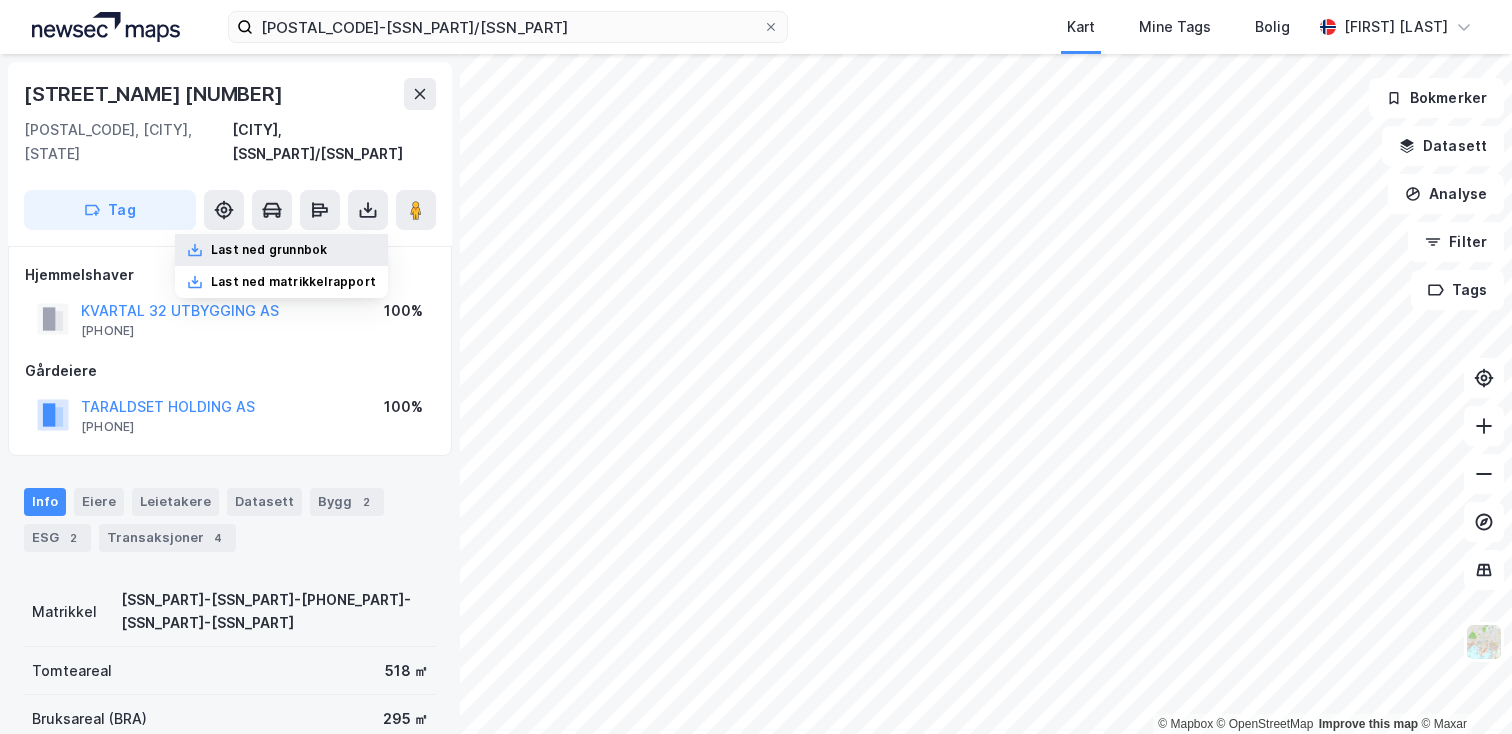 click on "Last ned grunnbok" at bounding box center [269, 250] 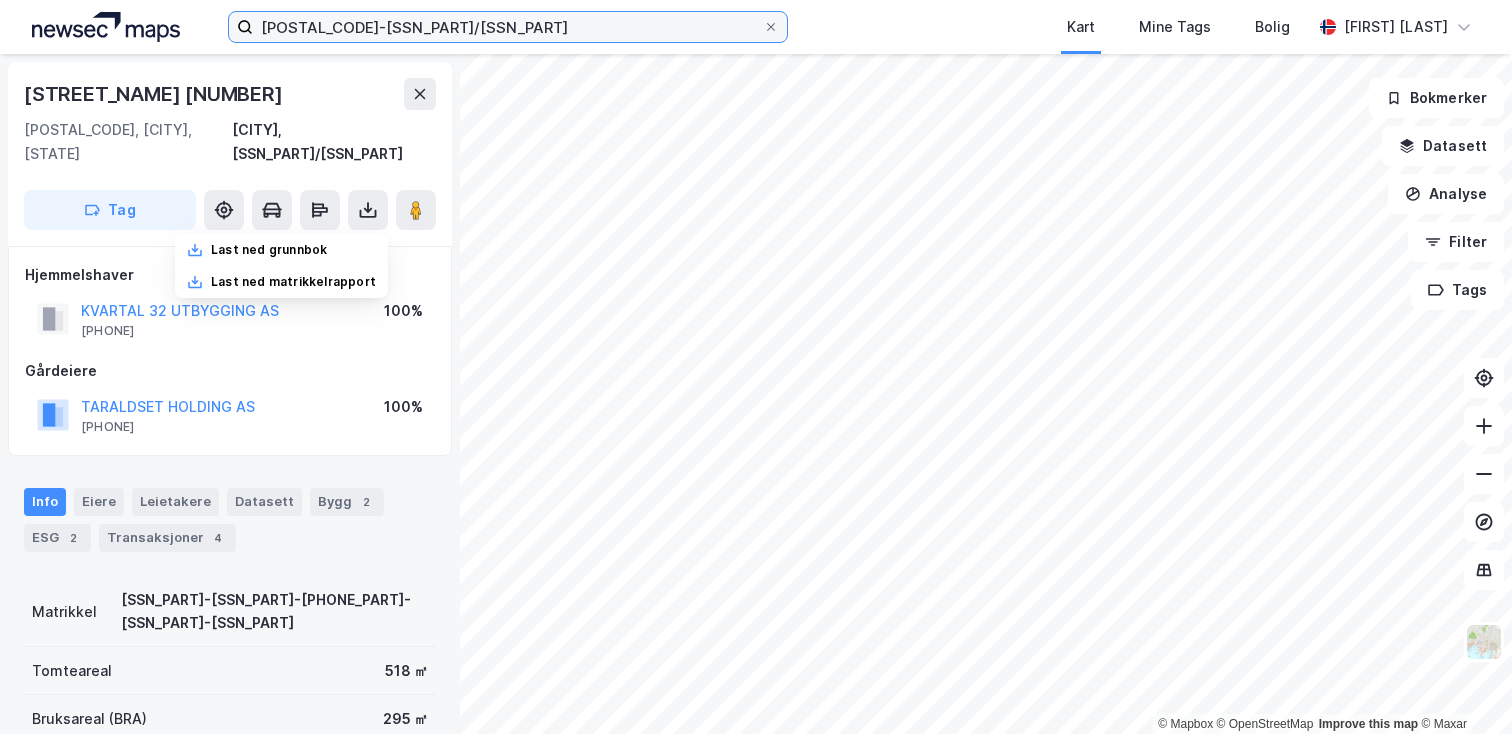 click on "[POSTAL_CODE]-[SSN_PART]/[SSN_PART]" at bounding box center [508, 27] 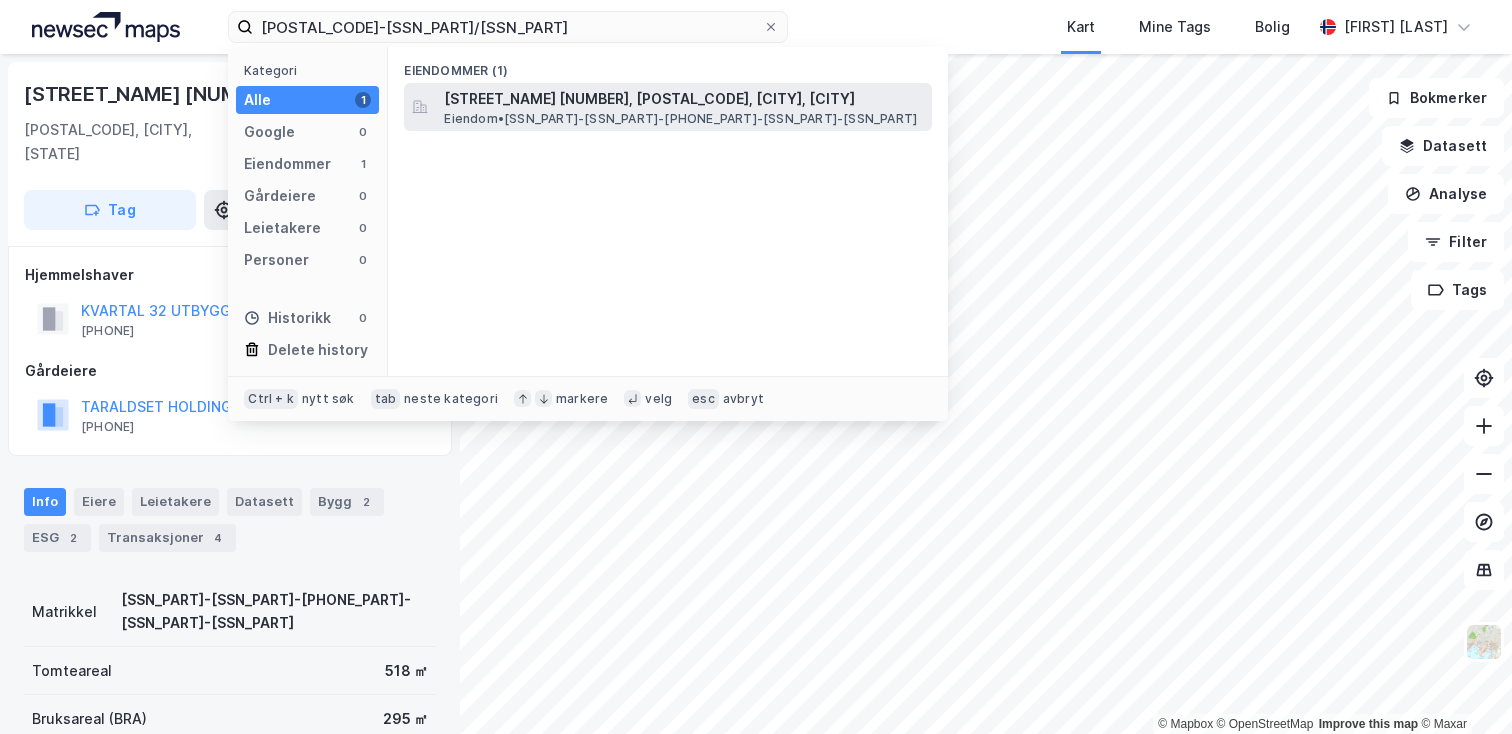 click on "[STREET_NAME] [NUMBER], [POSTAL_CODE], [CITY], [CITY]" at bounding box center [684, 99] 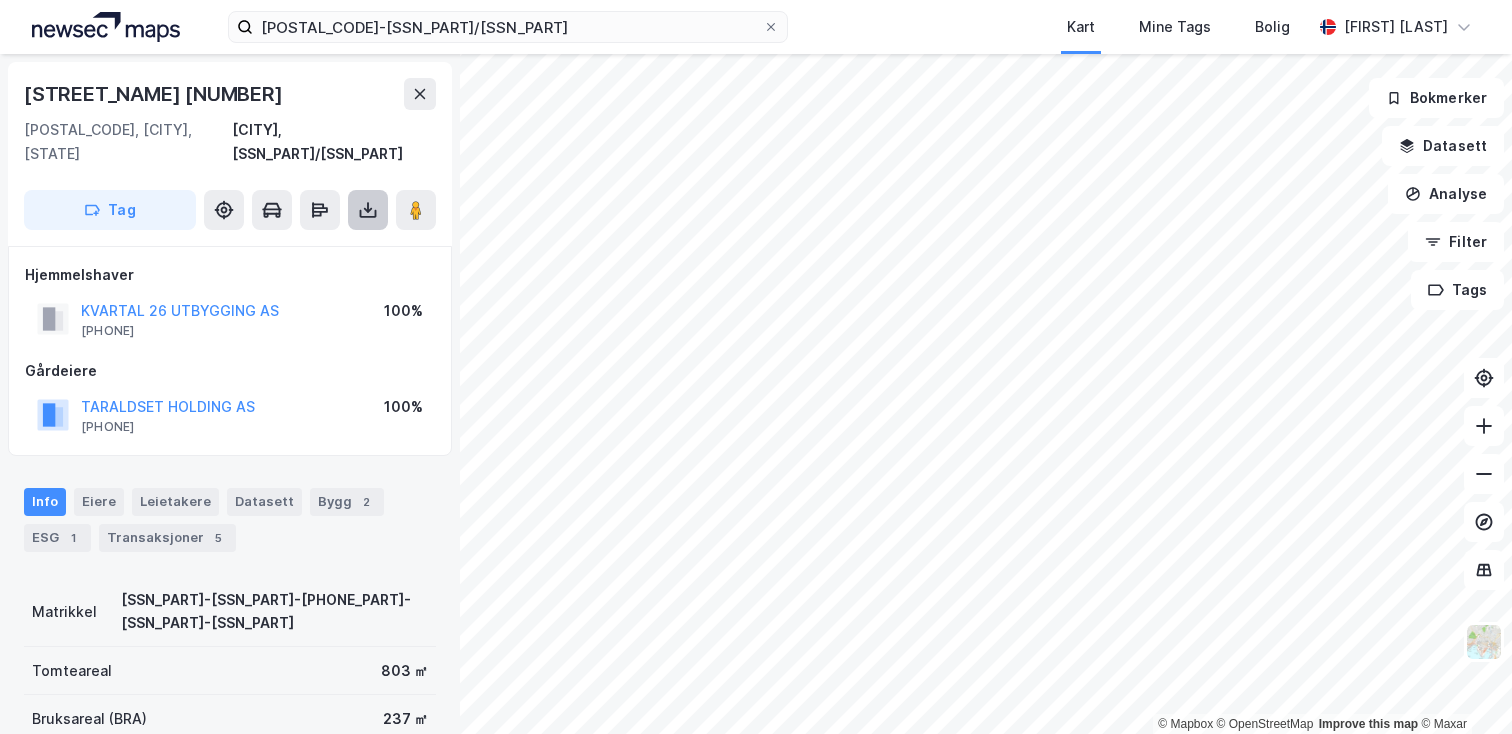 click 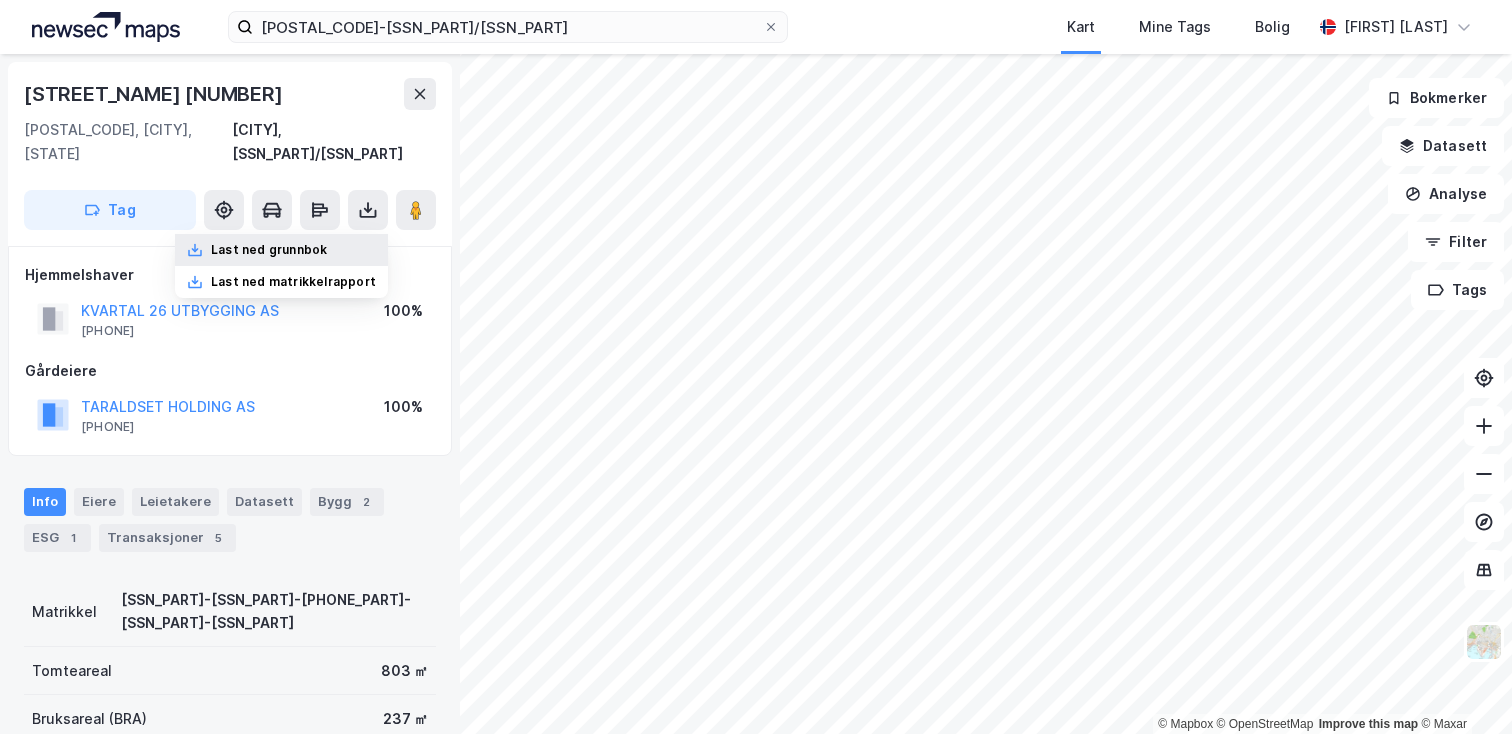 click on "Last ned grunnbok" at bounding box center (269, 250) 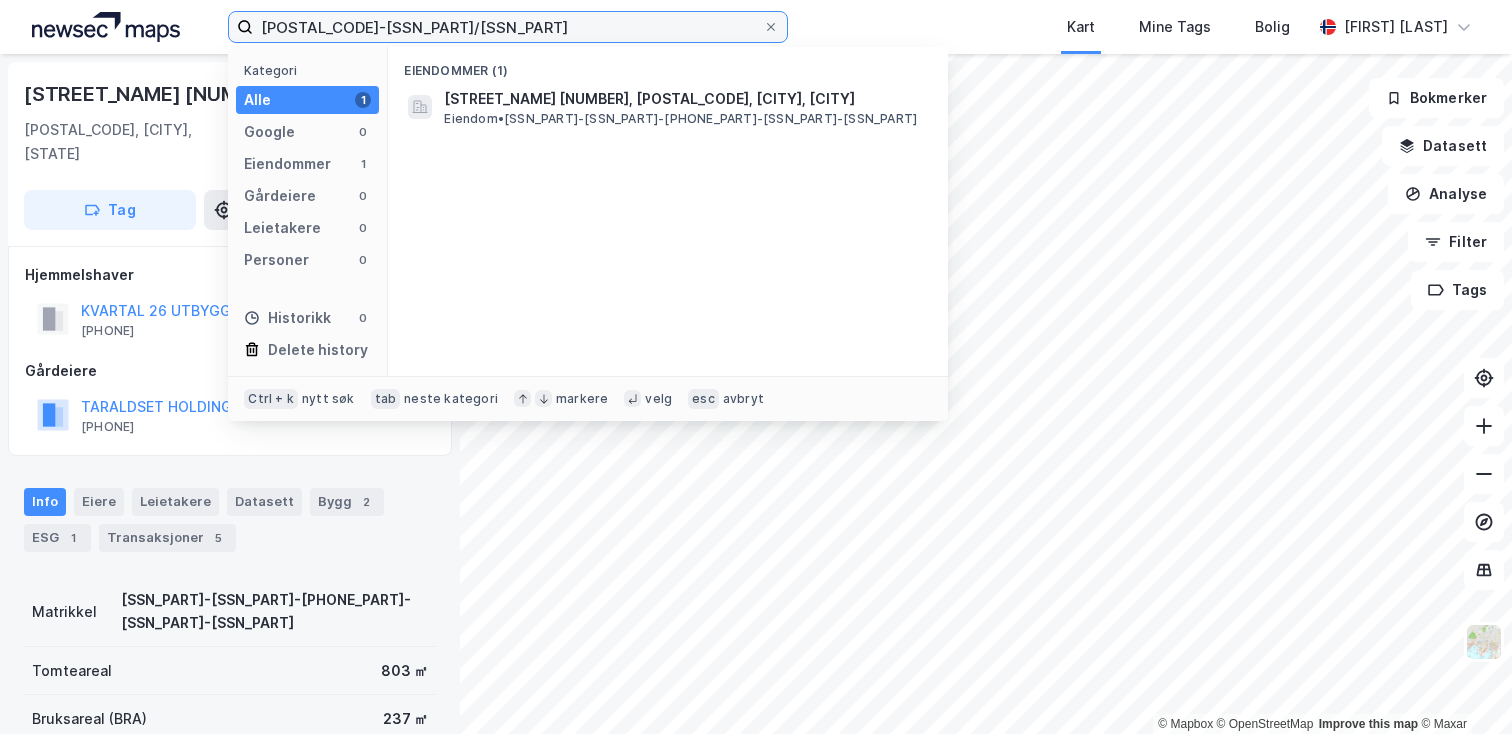 click on "[POSTAL_CODE]-[SSN_PART]/[SSN_PART]" at bounding box center [508, 27] 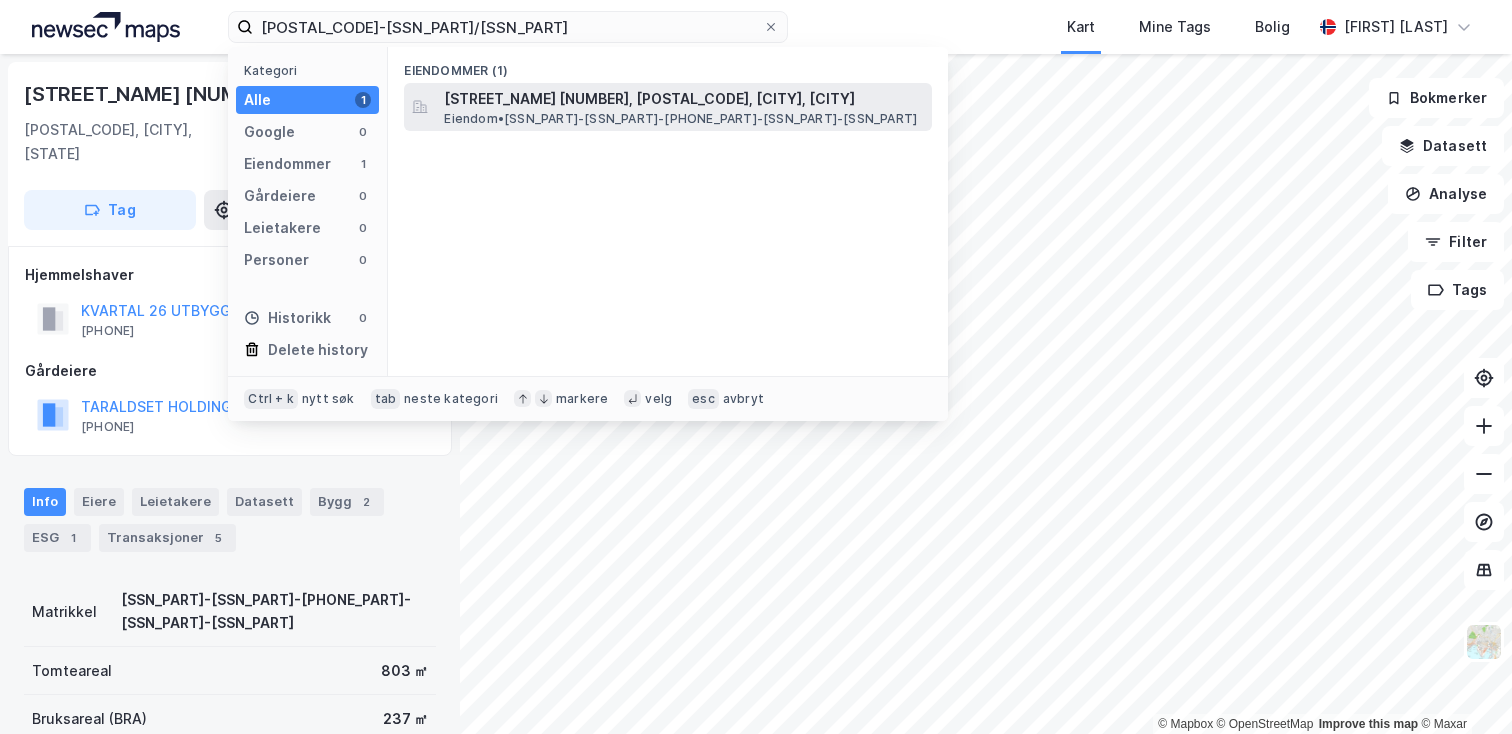 click on "[STREET_NAME] [NUMBER], [POSTAL_CODE], [CITY], [CITY]" at bounding box center (684, 99) 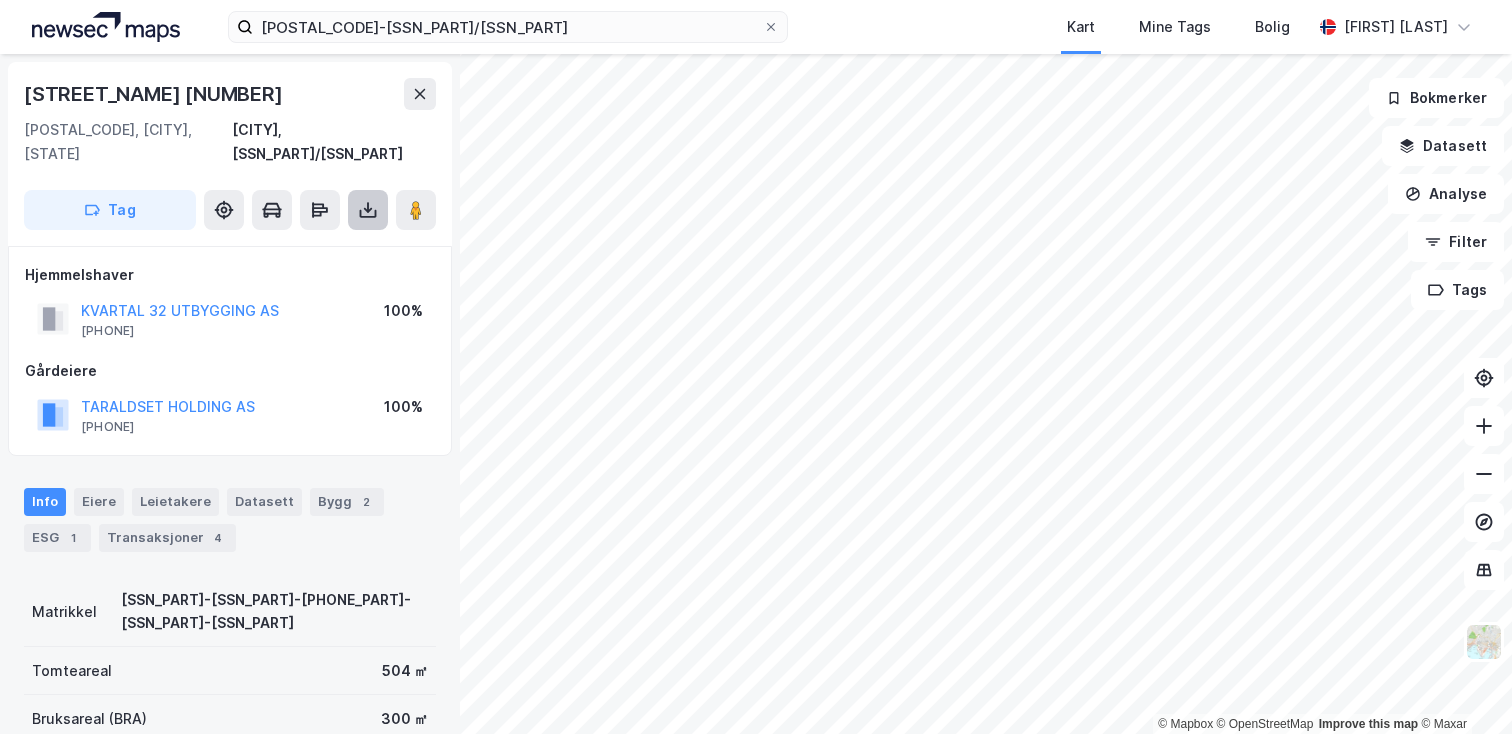 click 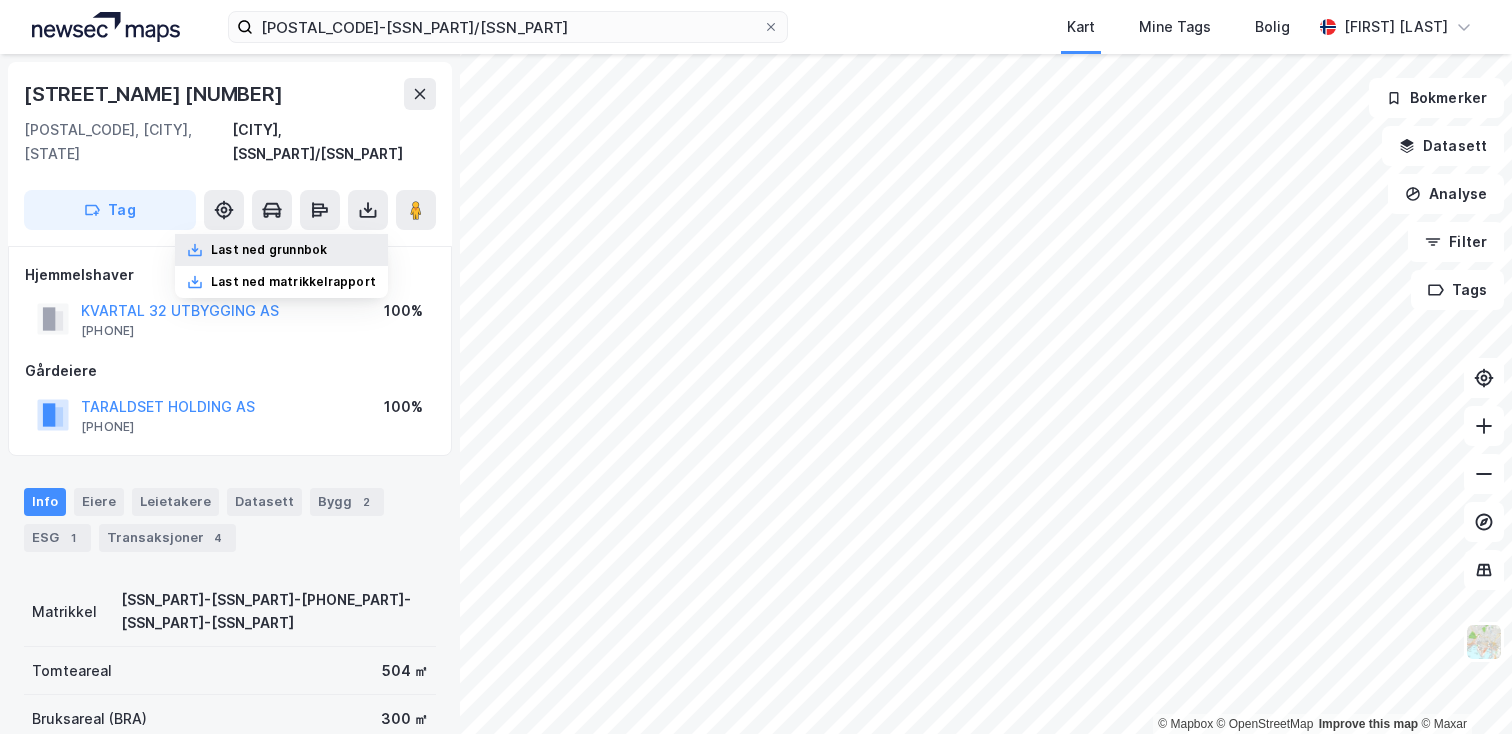 click on "Last ned grunnbok" at bounding box center [269, 250] 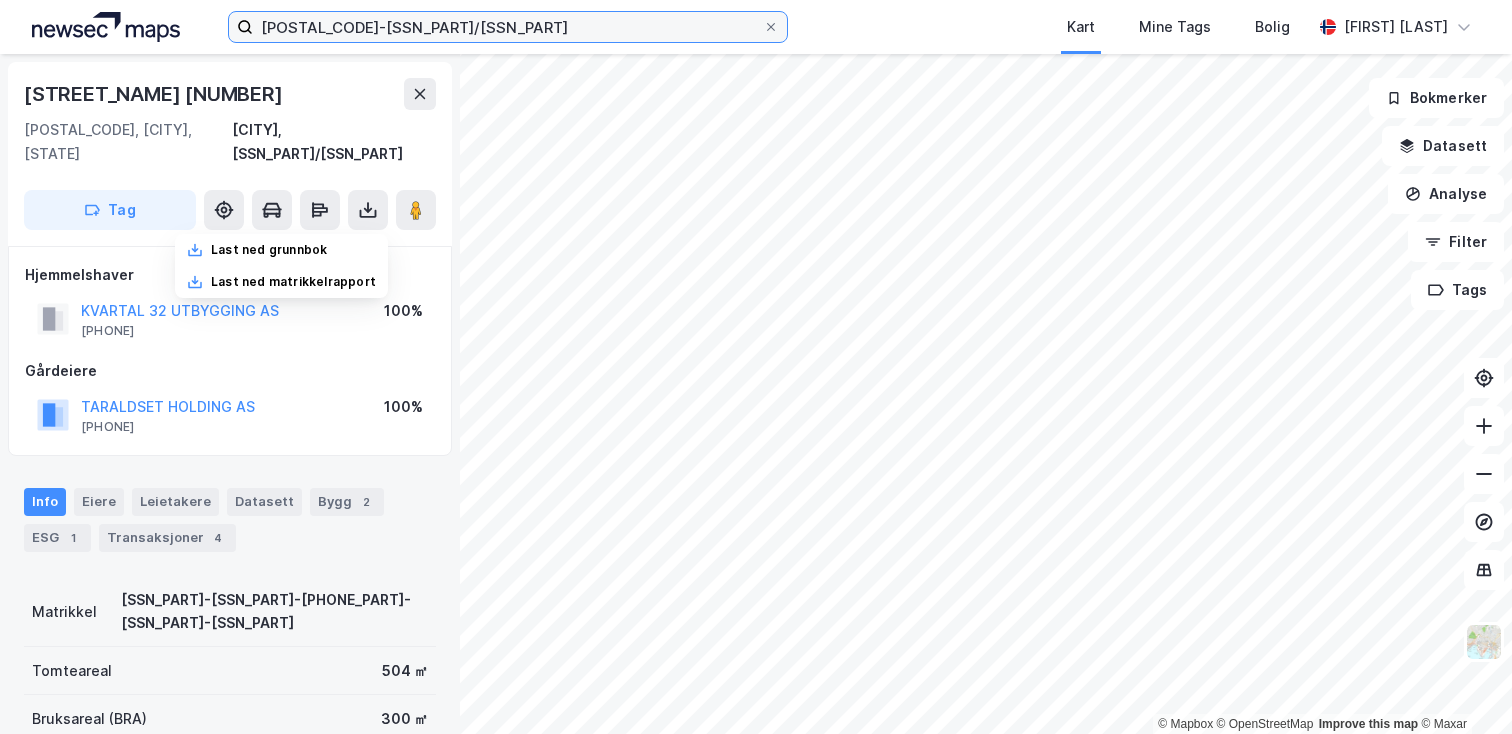 click on "[POSTAL_CODE]-[SSN_PART]/[SSN_PART]" at bounding box center [508, 27] 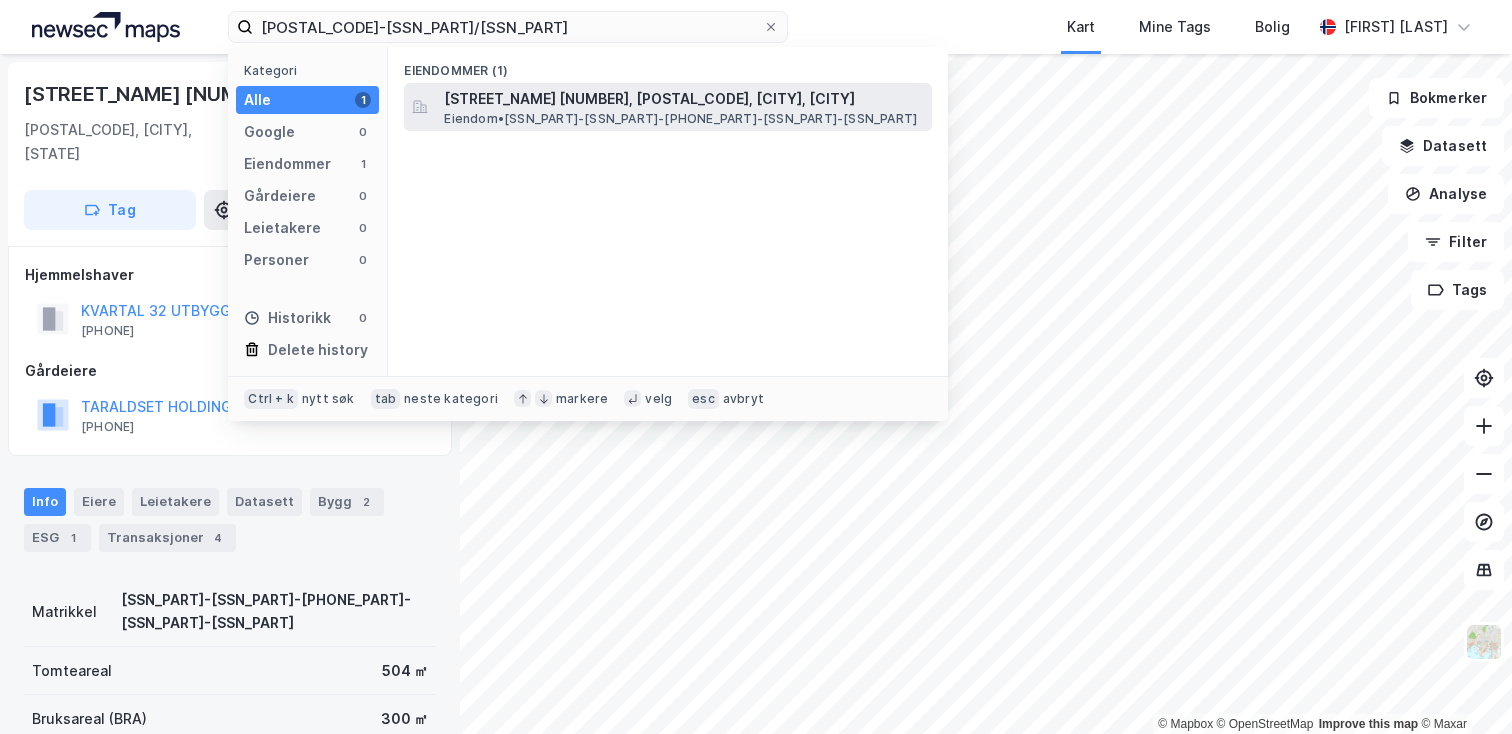 click on "[STREET_NAME] [NUMBER], [POSTAL_CODE], [CITY], [CITY]" at bounding box center (684, 99) 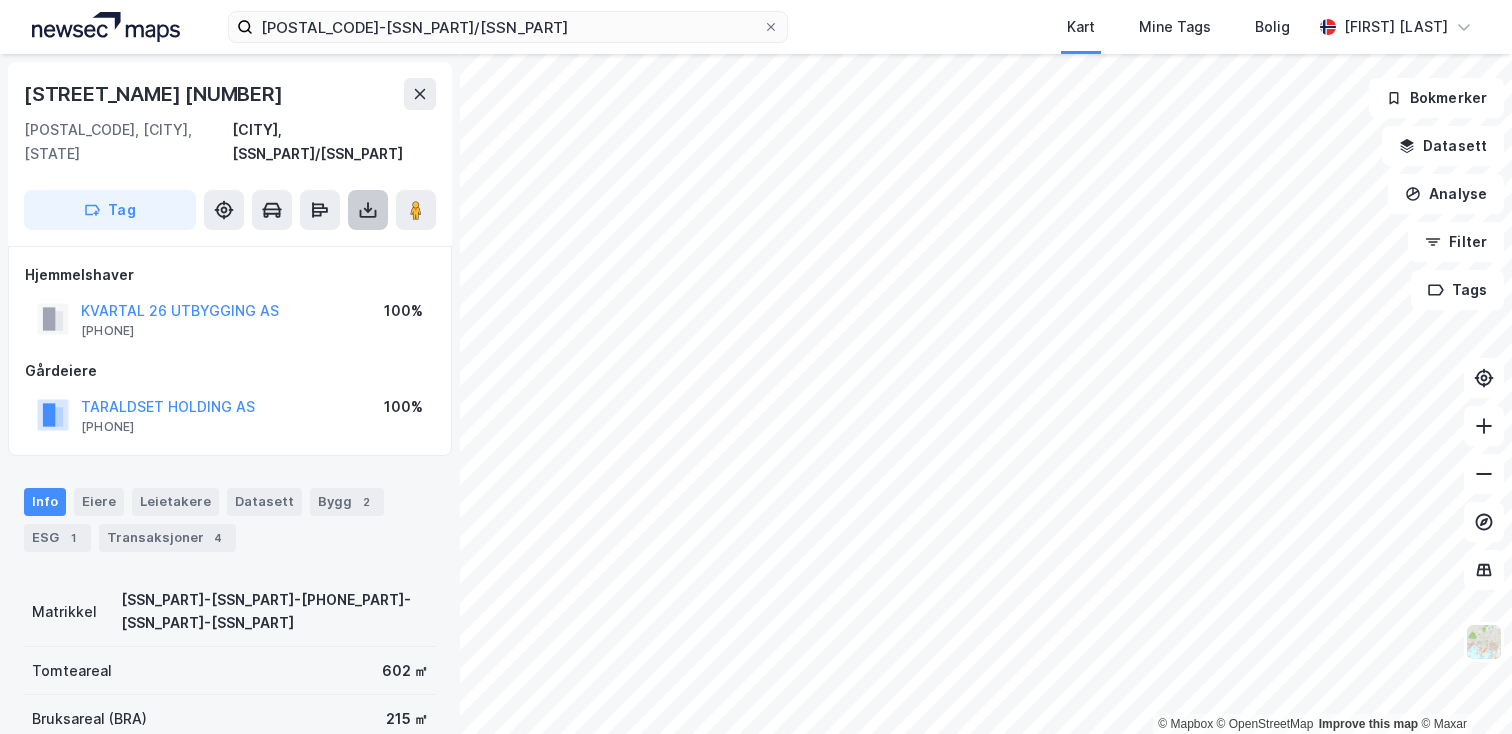 click 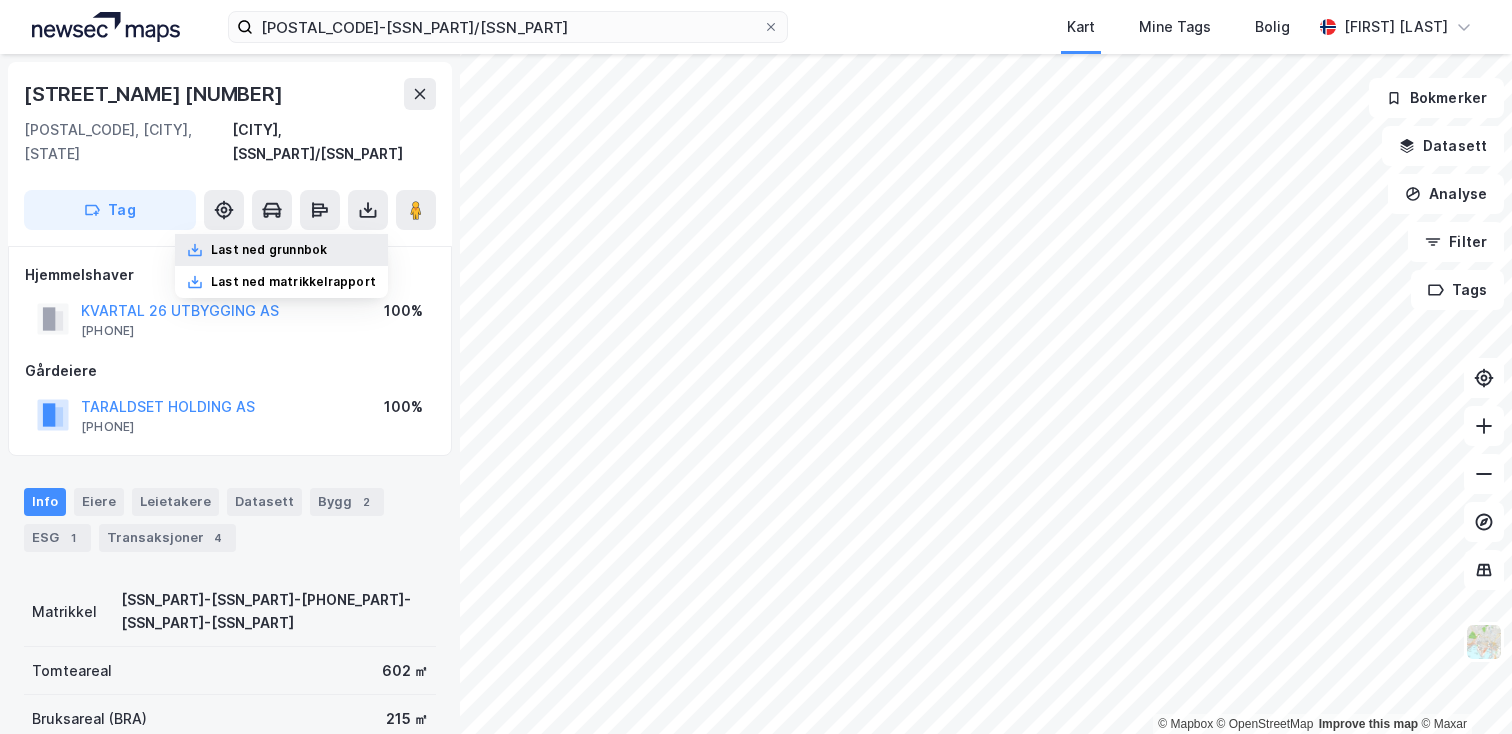 click on "Last ned grunnbok" at bounding box center [269, 250] 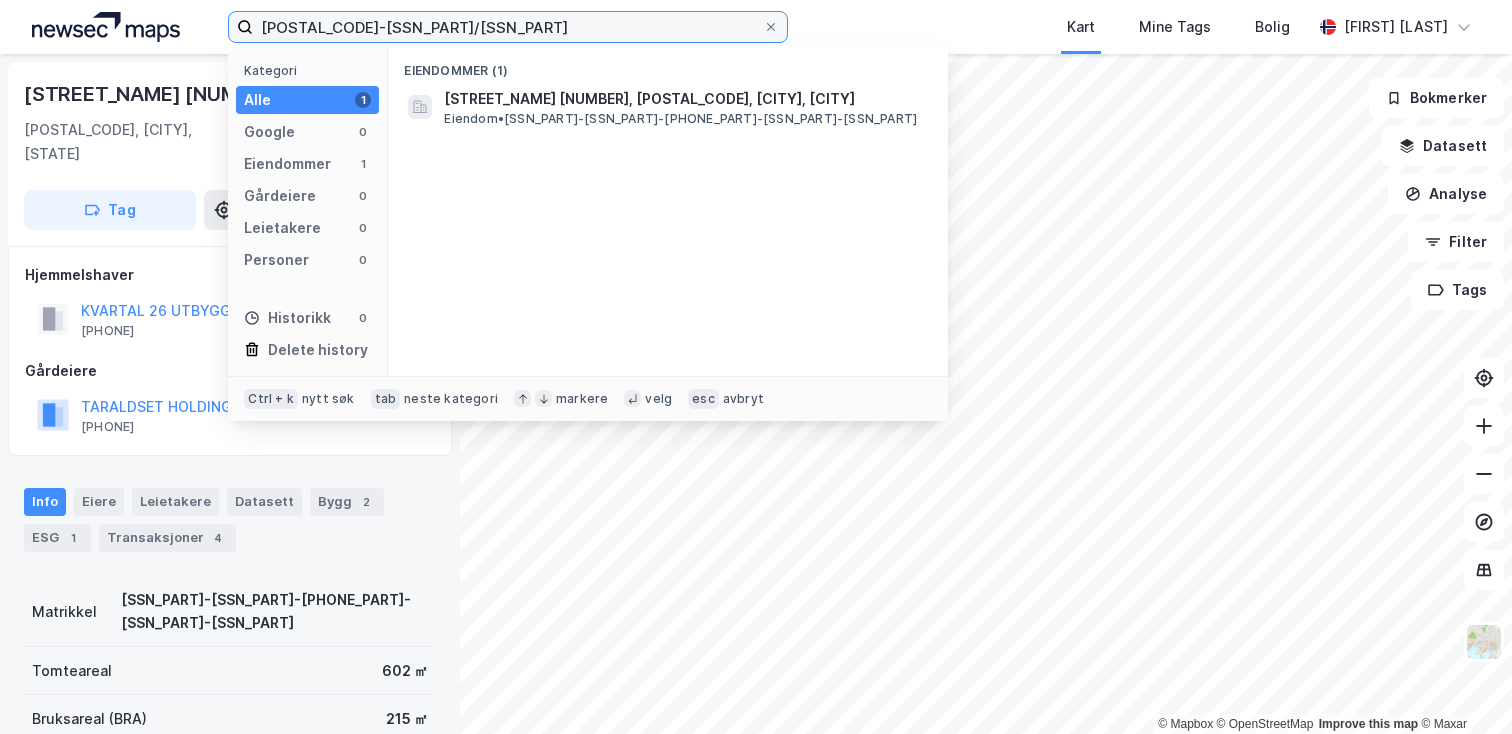 click on "[POSTAL_CODE]-[SSN_PART]/[SSN_PART]" at bounding box center (508, 27) 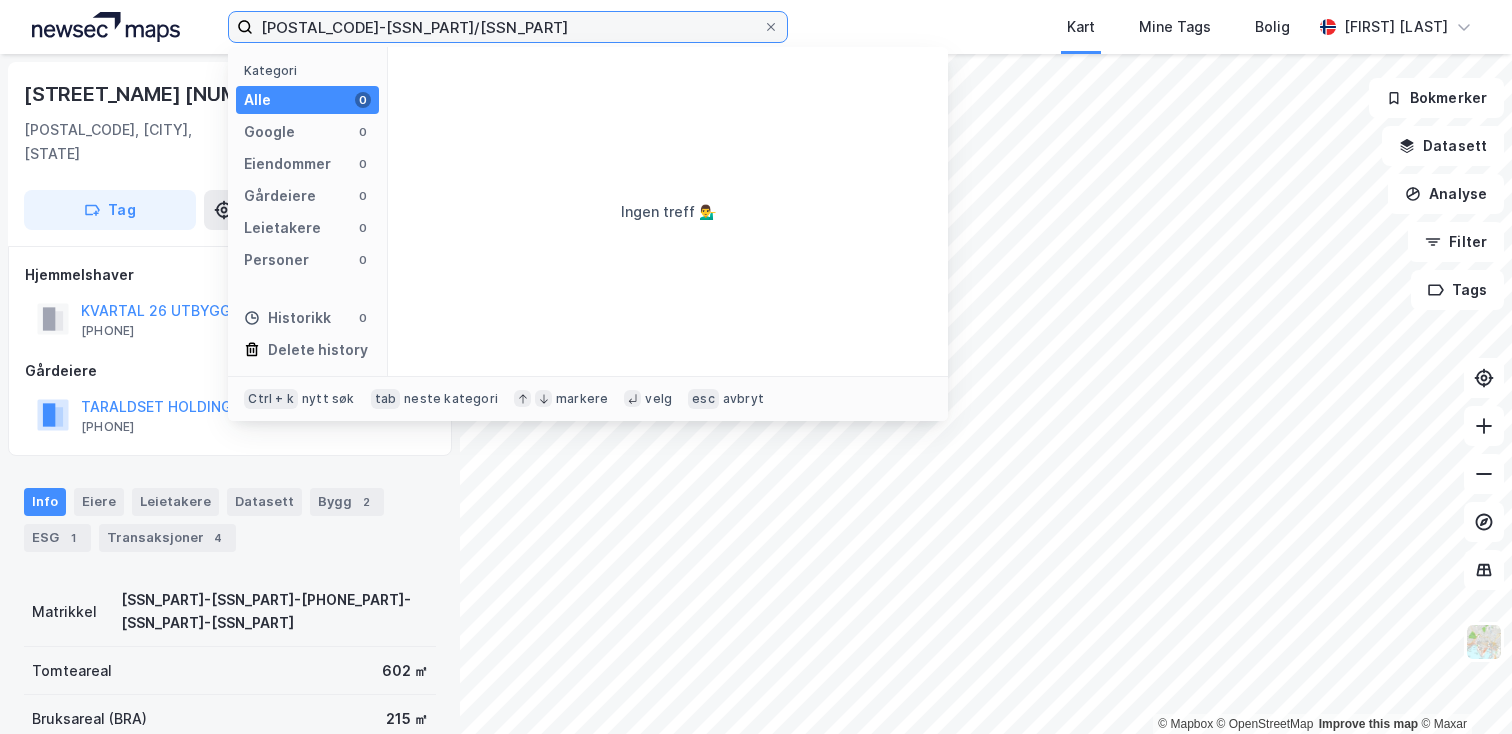 click on "[POSTAL_CODE]-[SSN_PART]/[SSN_PART]" at bounding box center [508, 27] 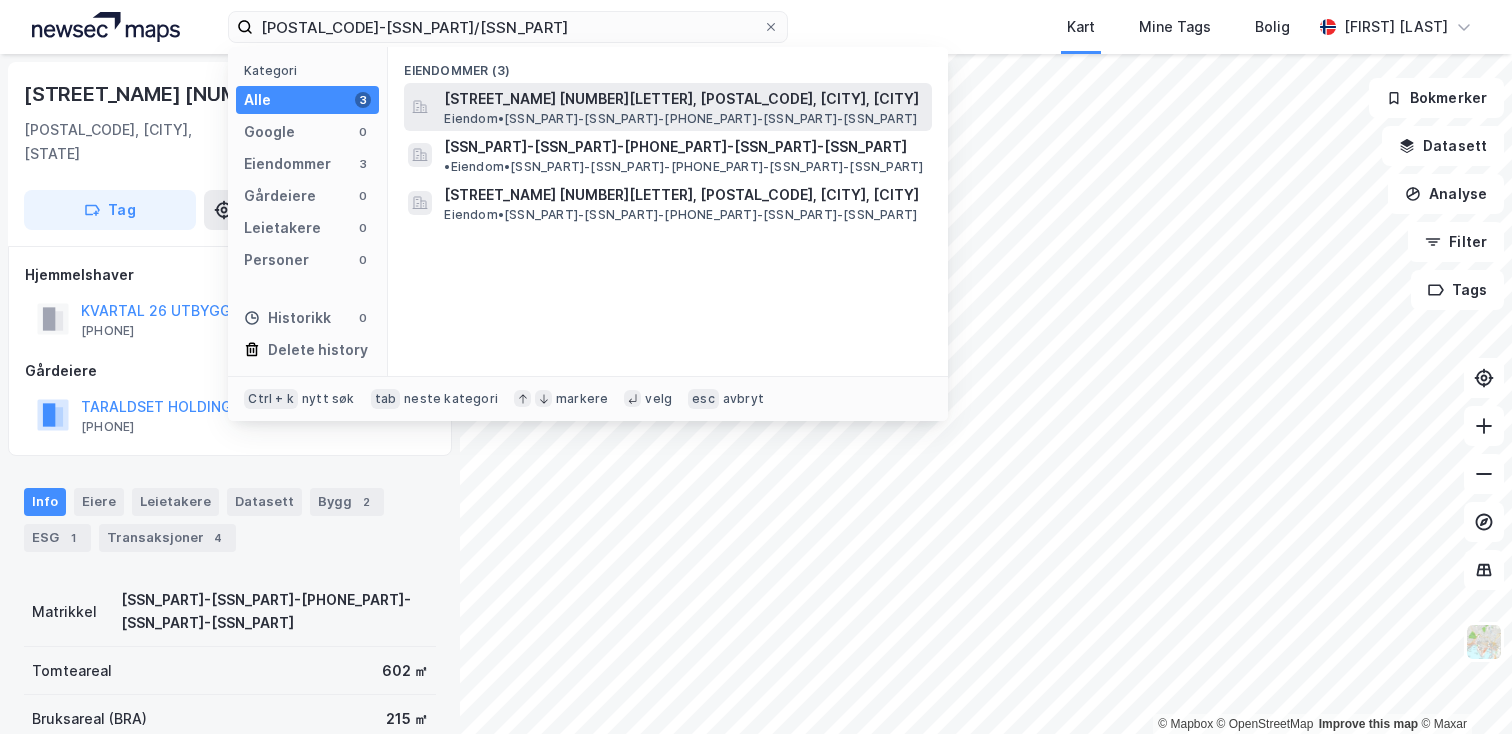 click on "[STREET_NAME] [NUMBER][LETTER], [POSTAL_CODE], [CITY], [CITY]" at bounding box center [684, 99] 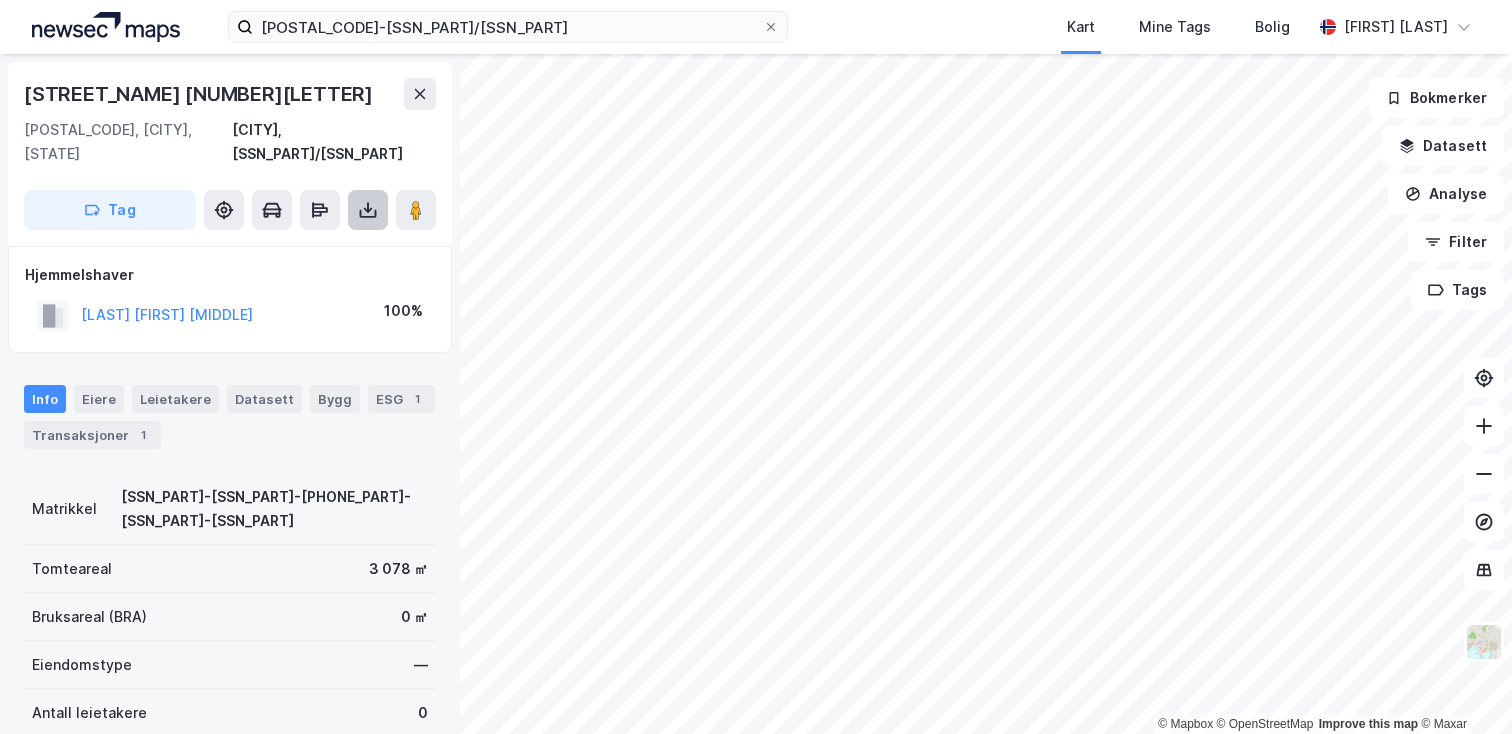 click 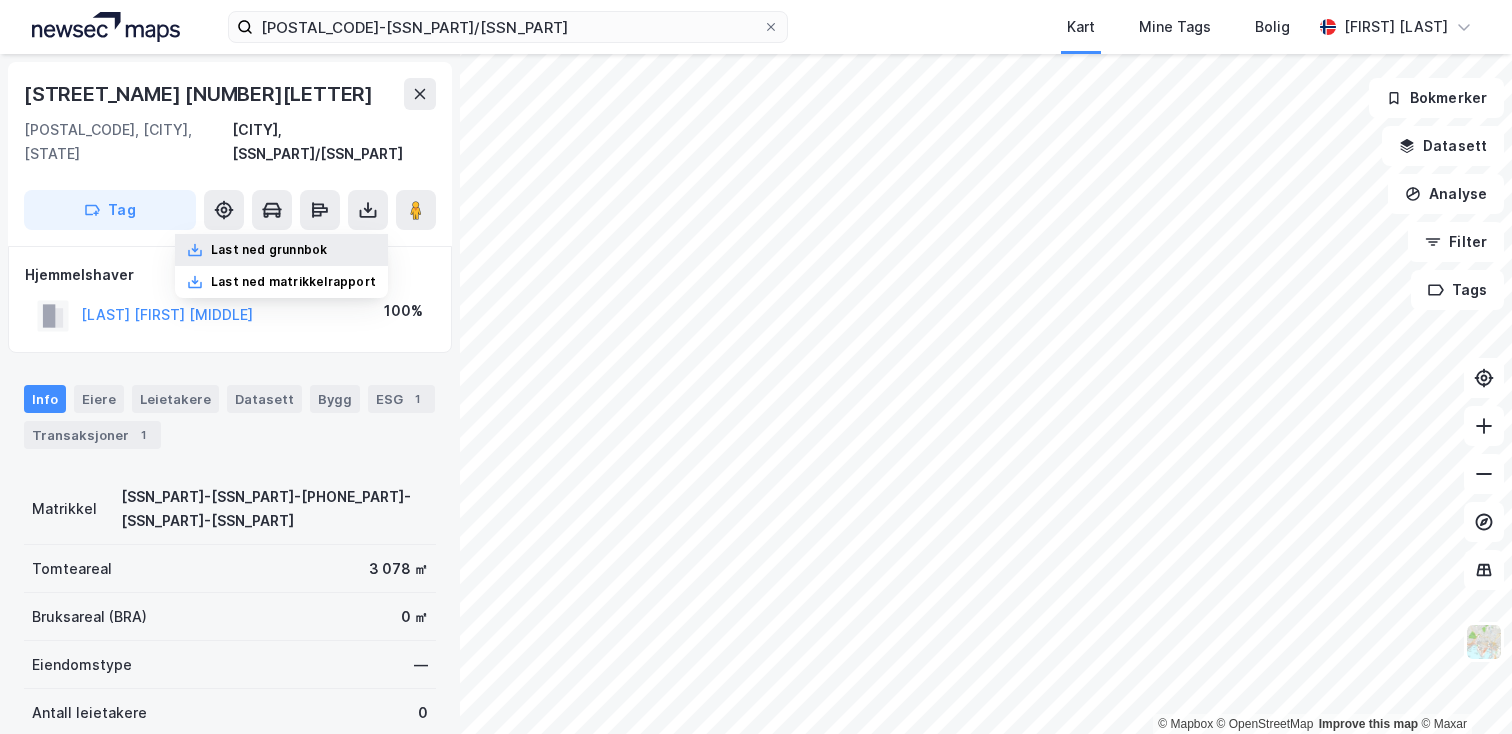 click on "Last ned grunnbok" at bounding box center (269, 250) 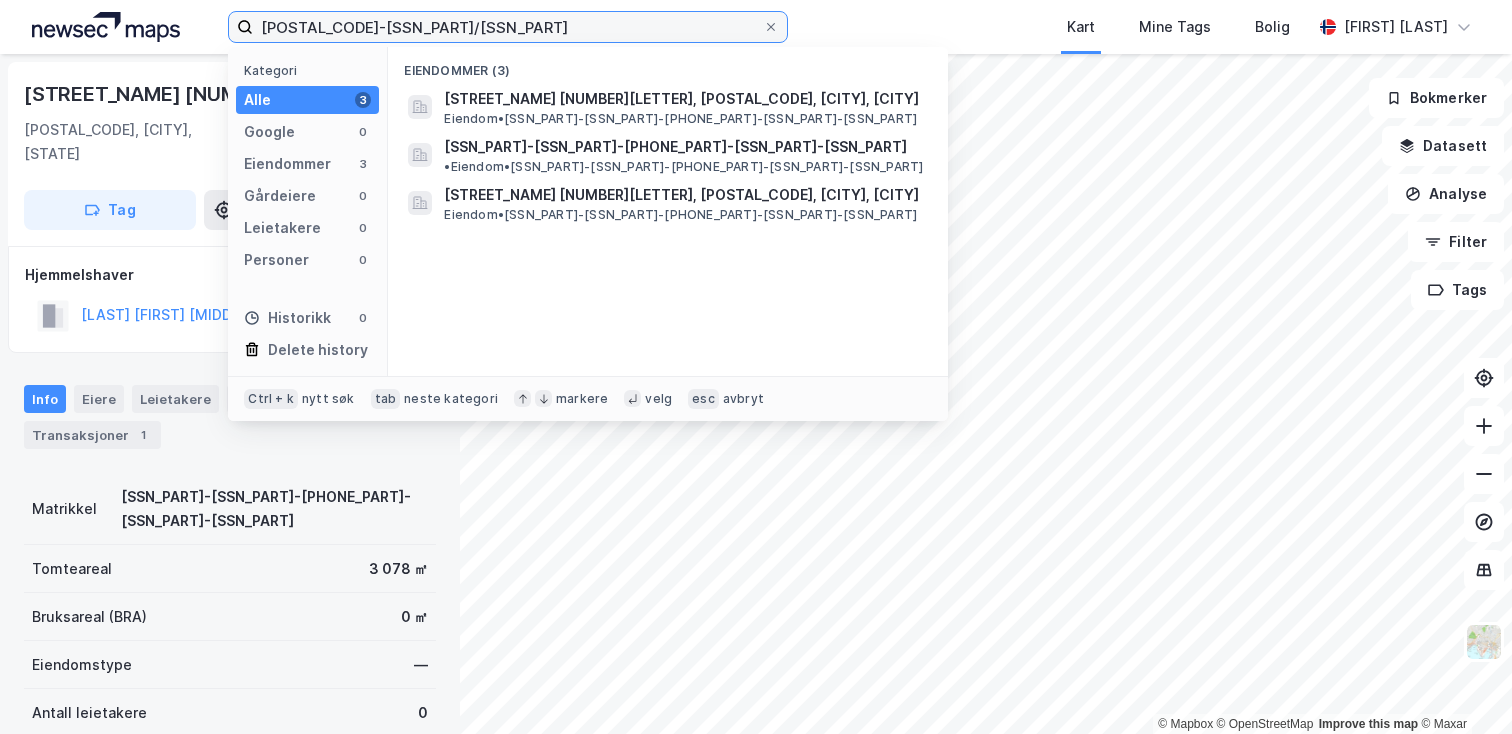 click on "[POSTAL_CODE]-[SSN_PART]/[SSN_PART]" at bounding box center (508, 27) 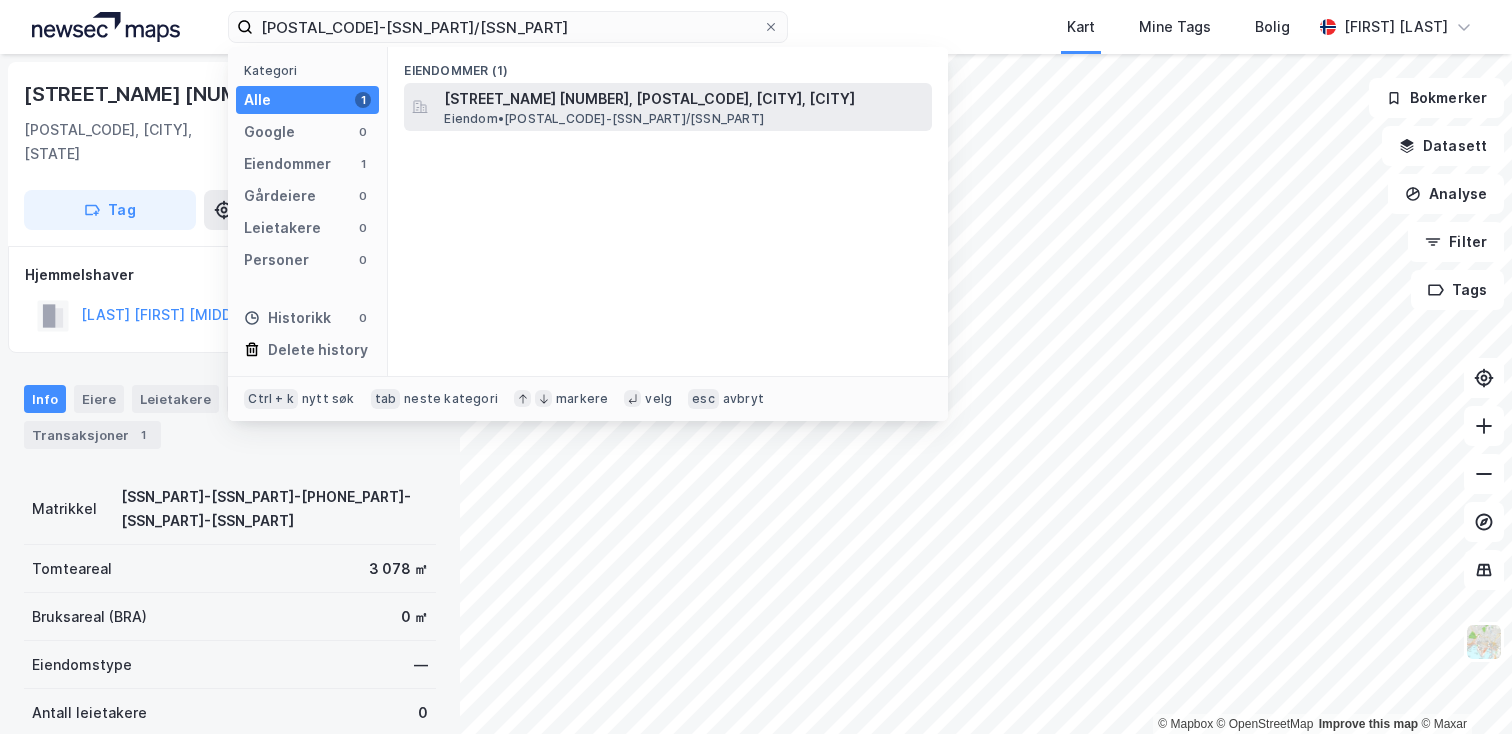 click on "[STREET_NAME] [NUMBER], [POSTAL_CODE], [CITY], [CITY]" at bounding box center [684, 99] 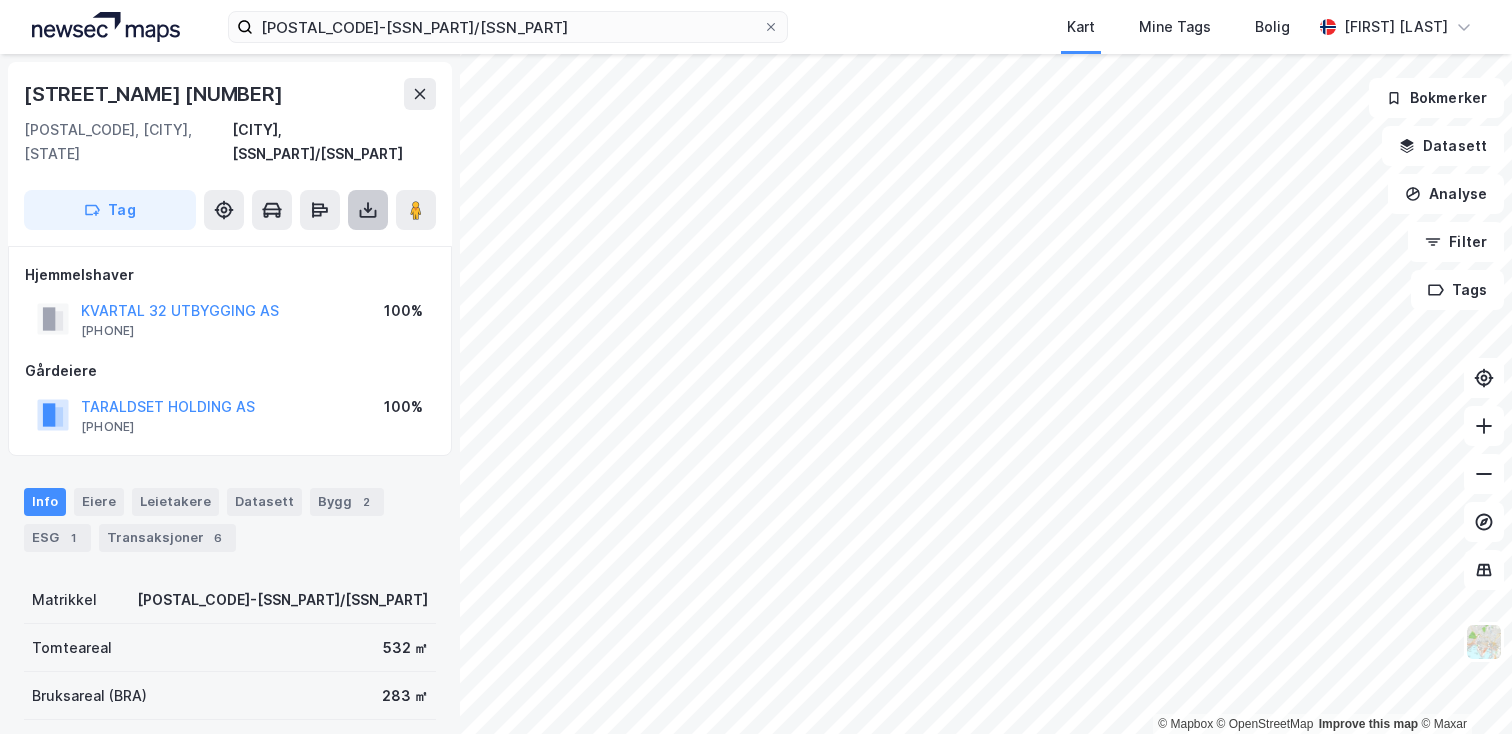 click 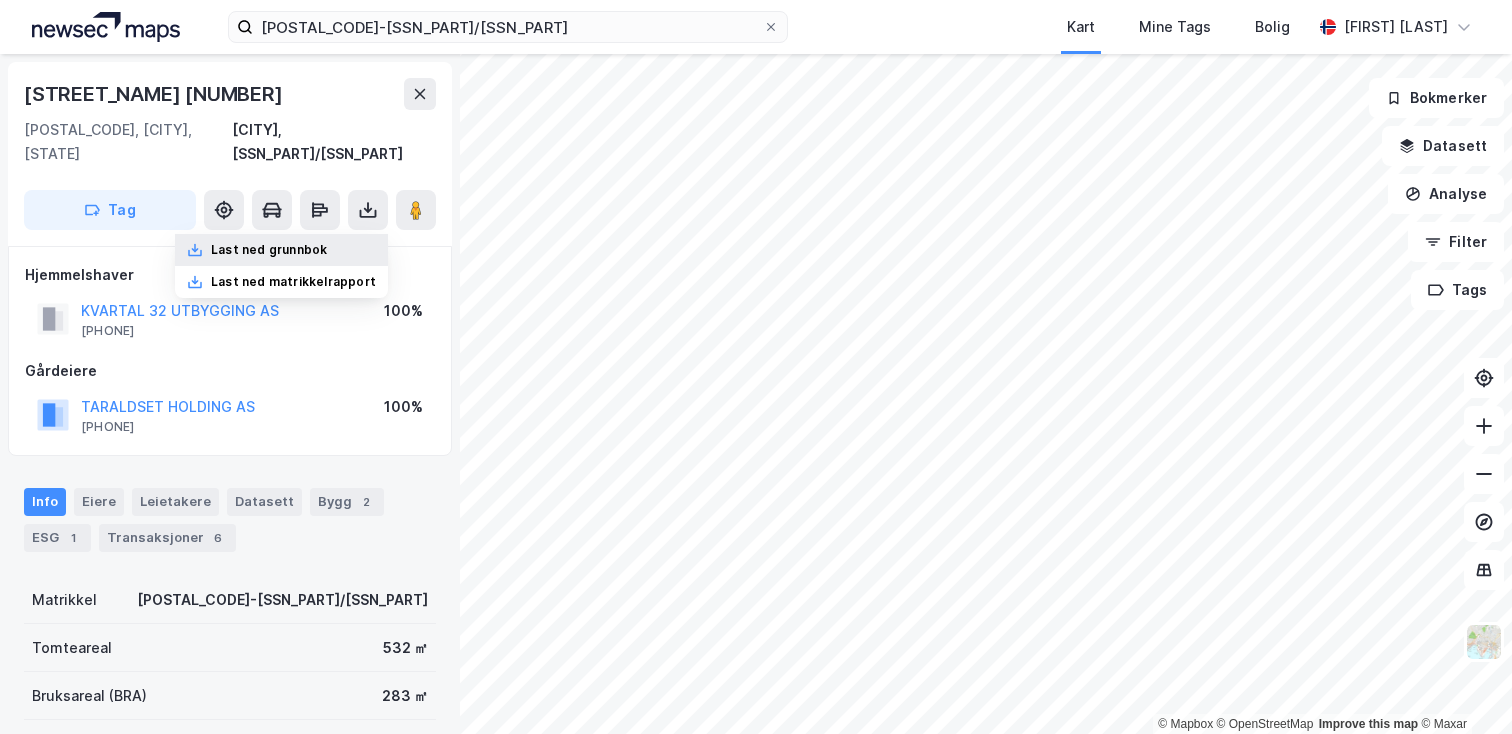 click on "Last ned grunnbok" at bounding box center (281, 250) 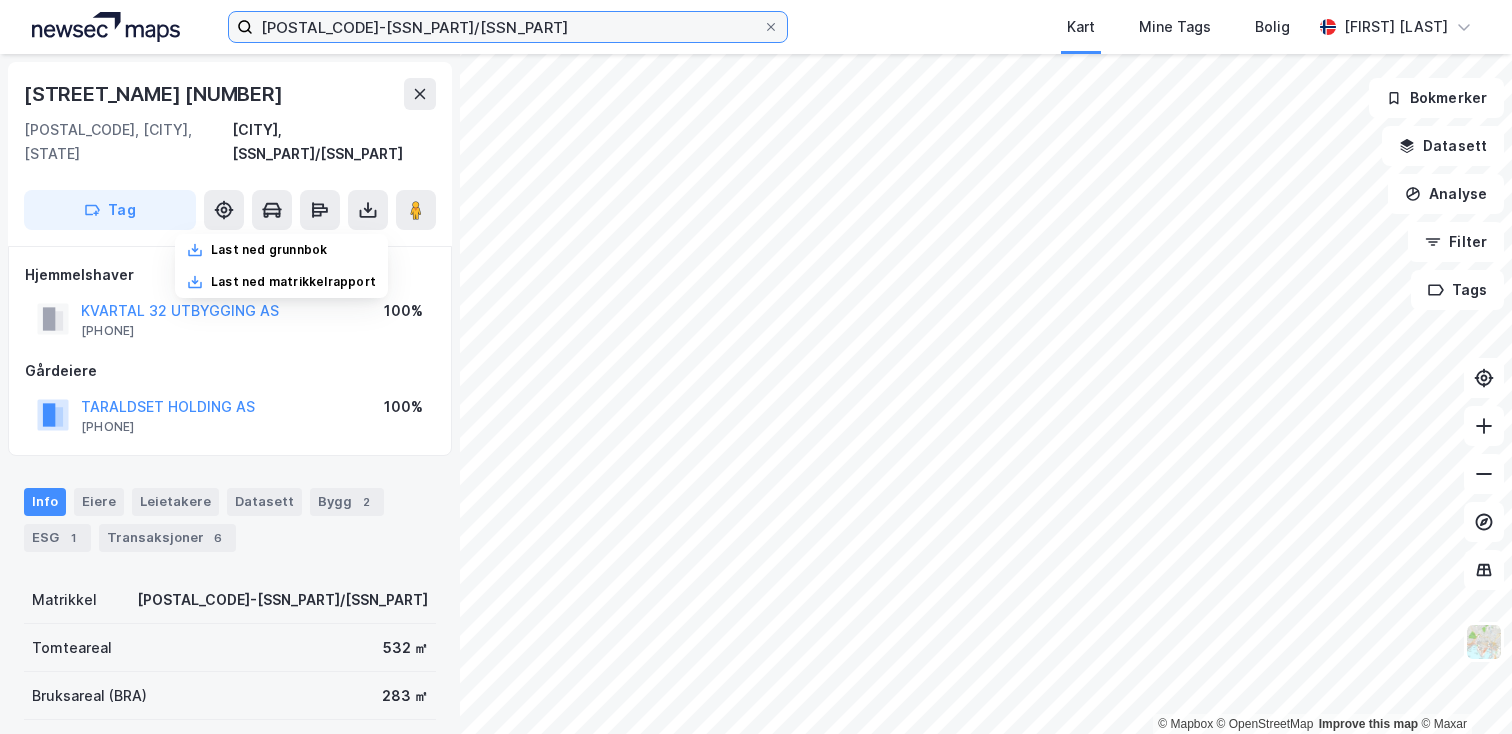 click on "[POSTAL_CODE]-[SSN_PART]/[SSN_PART]" at bounding box center [508, 27] 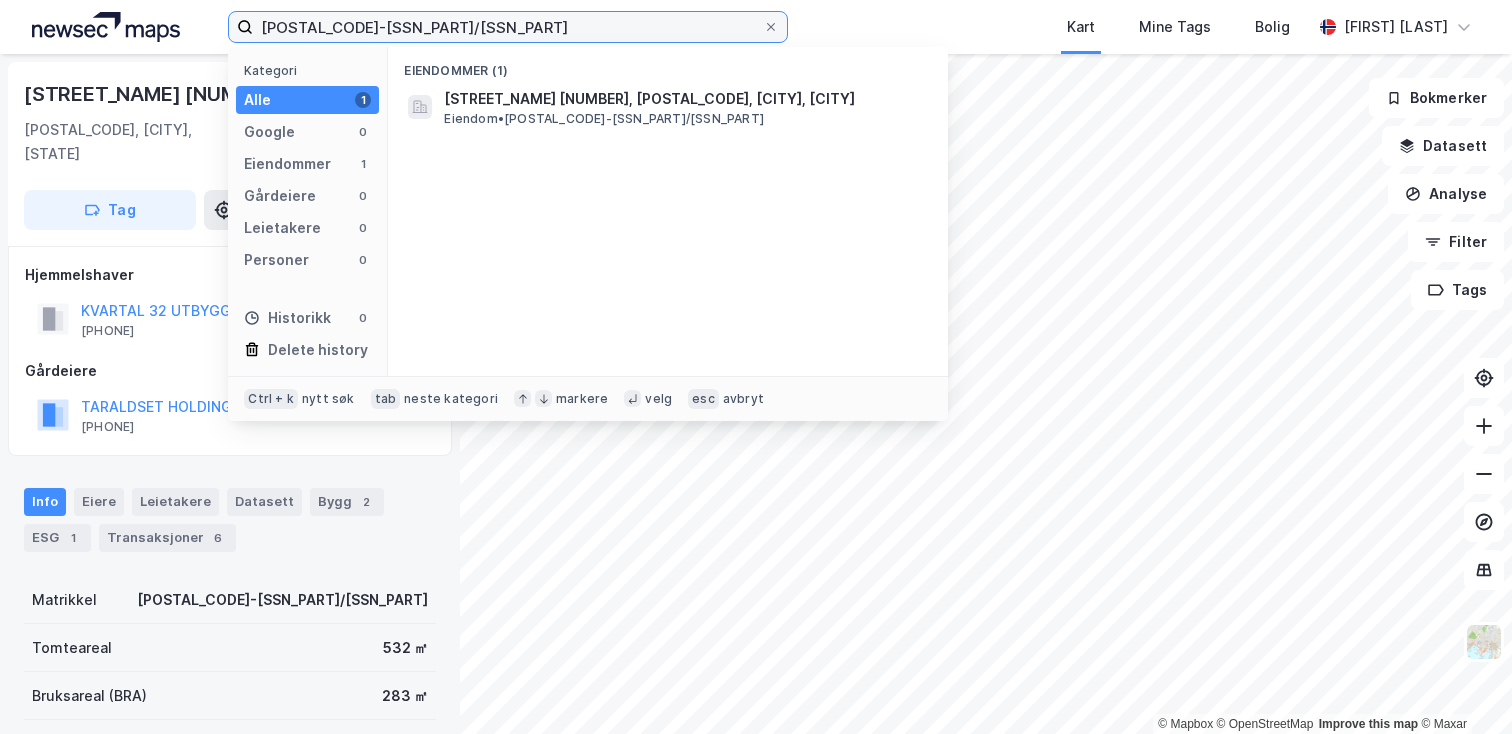 click on "[POSTAL_CODE]-[SSN_PART]/[SSN_PART]" at bounding box center [508, 27] 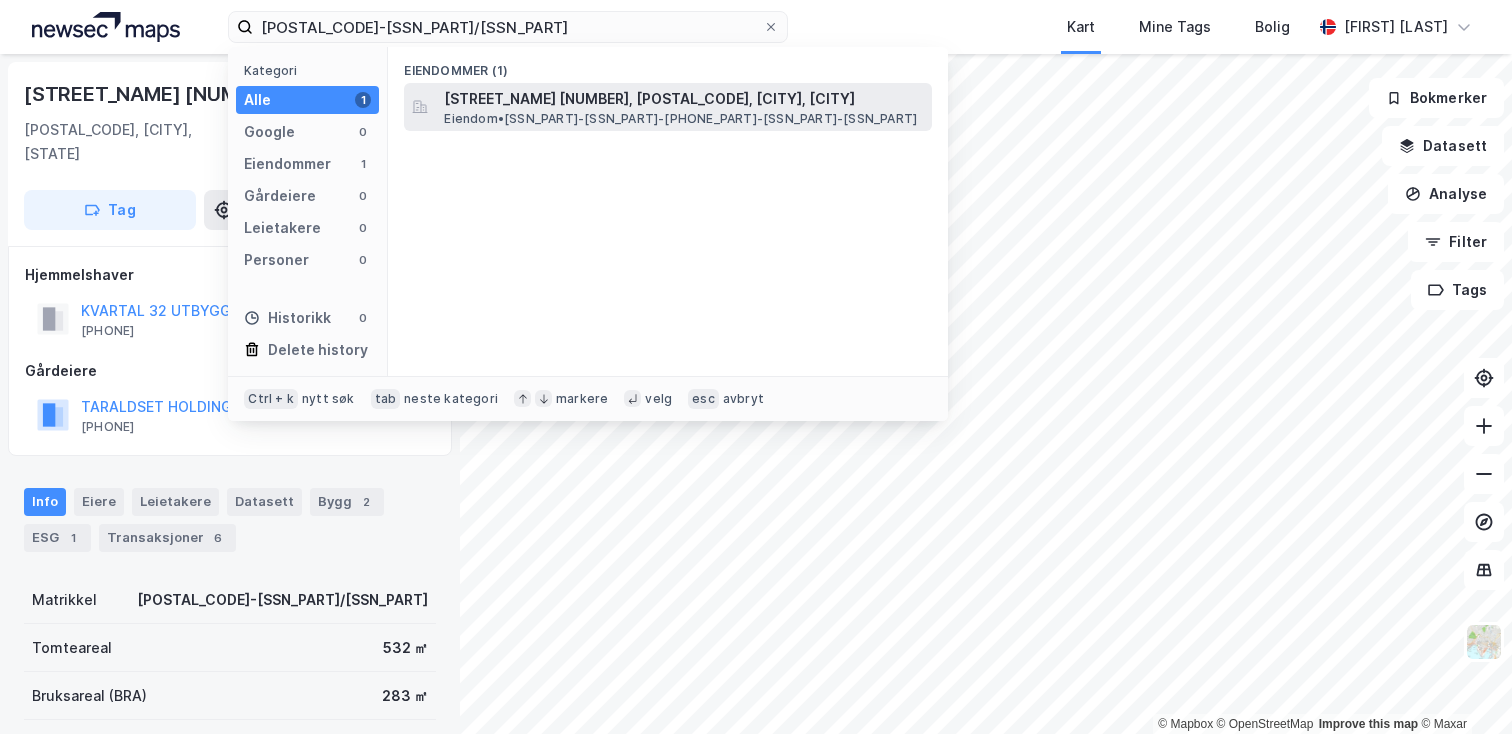 click on "[STREET_NAME] [NUMBER], [POSTAL_CODE], [CITY], [CITY]" at bounding box center (684, 99) 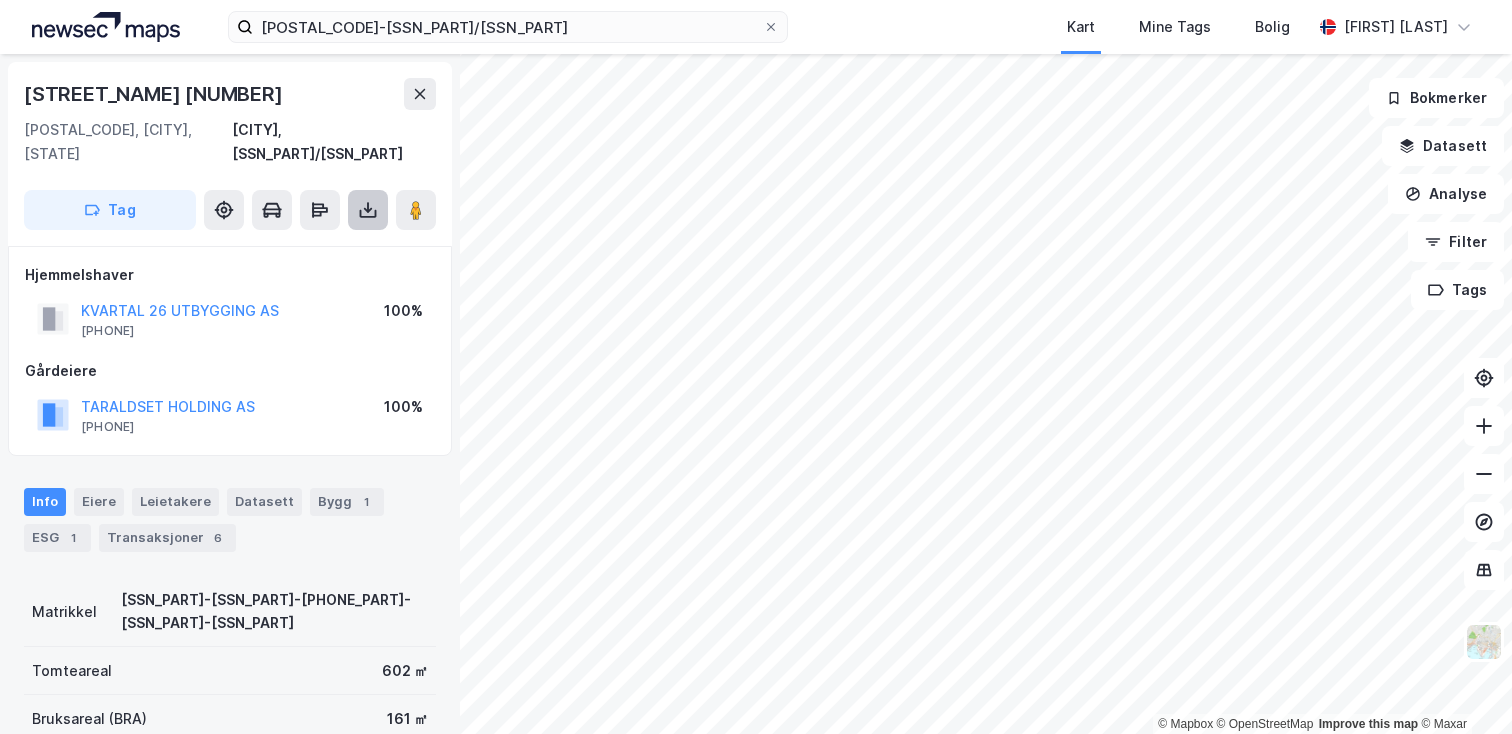 click 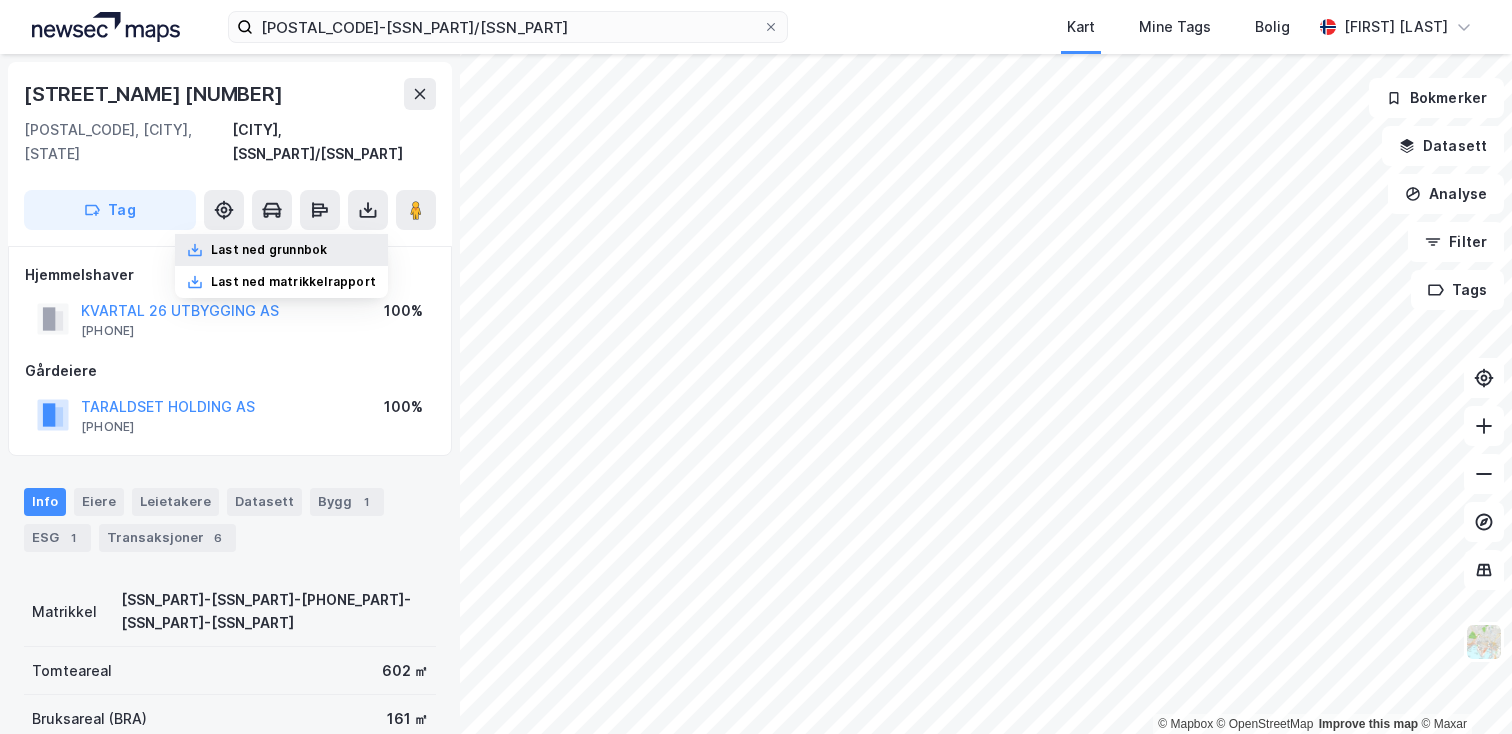 click on "Last ned grunnbok" at bounding box center (269, 250) 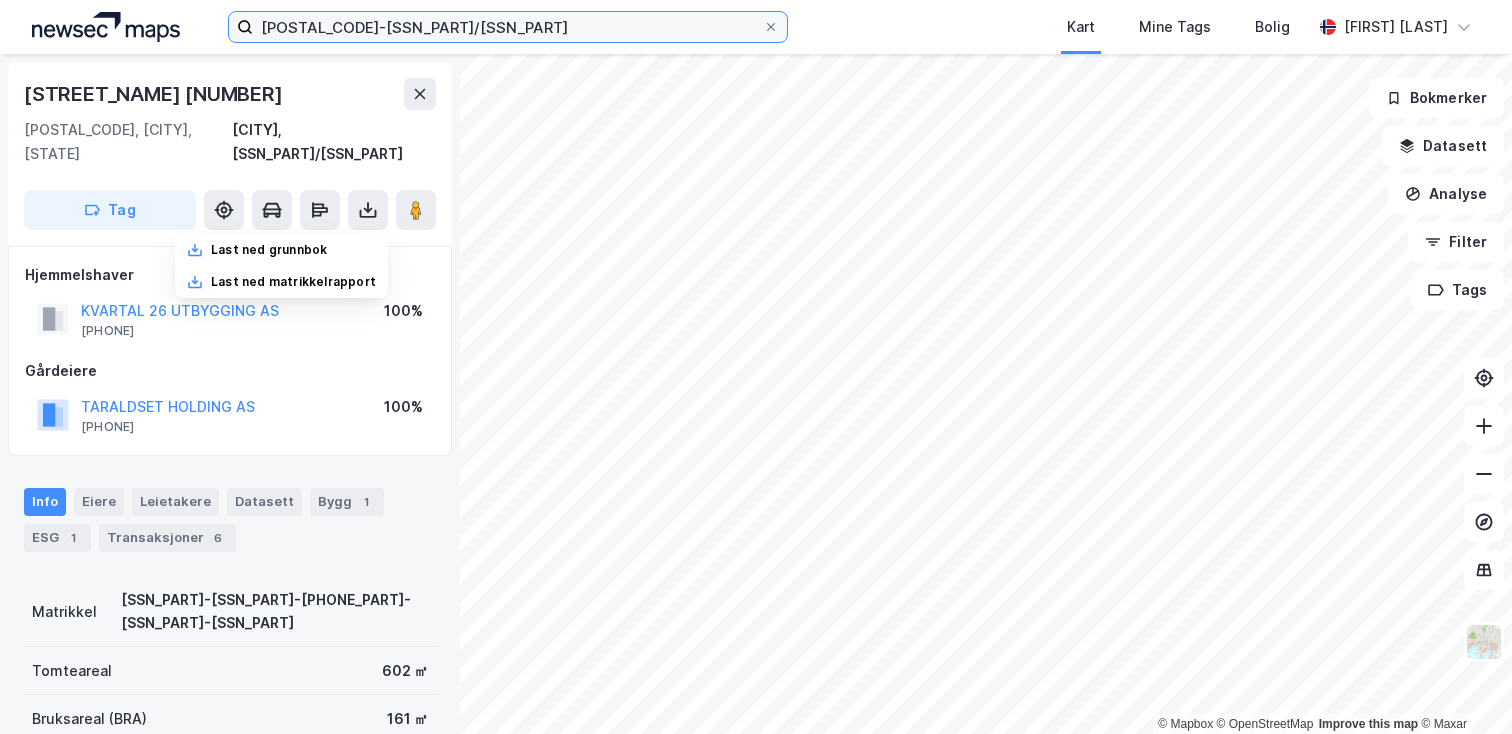 click on "[POSTAL_CODE]-[SSN_PART]/[SSN_PART]" at bounding box center (508, 27) 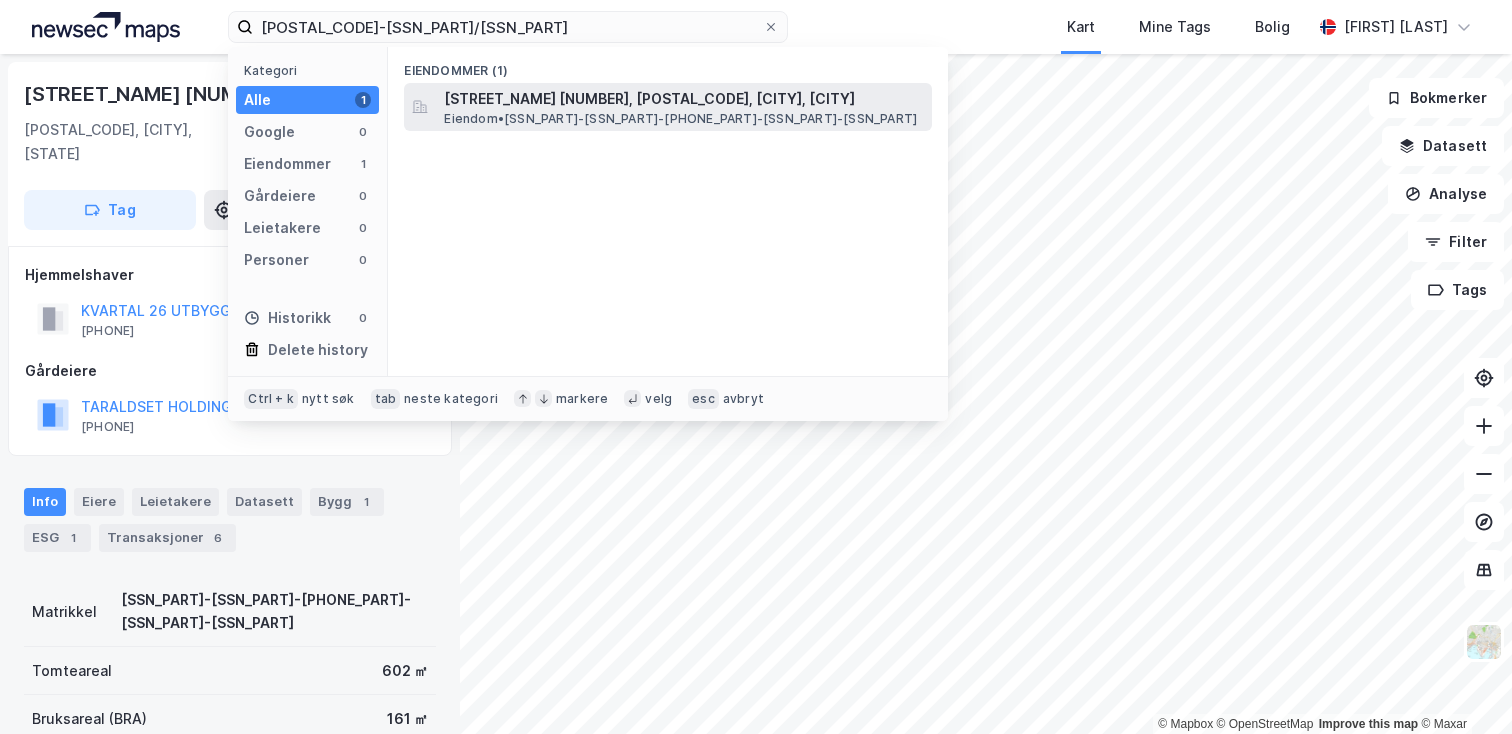click on "[STREET_NAME] [NUMBER], [POSTAL_CODE], [CITY], [CITY]" at bounding box center [684, 99] 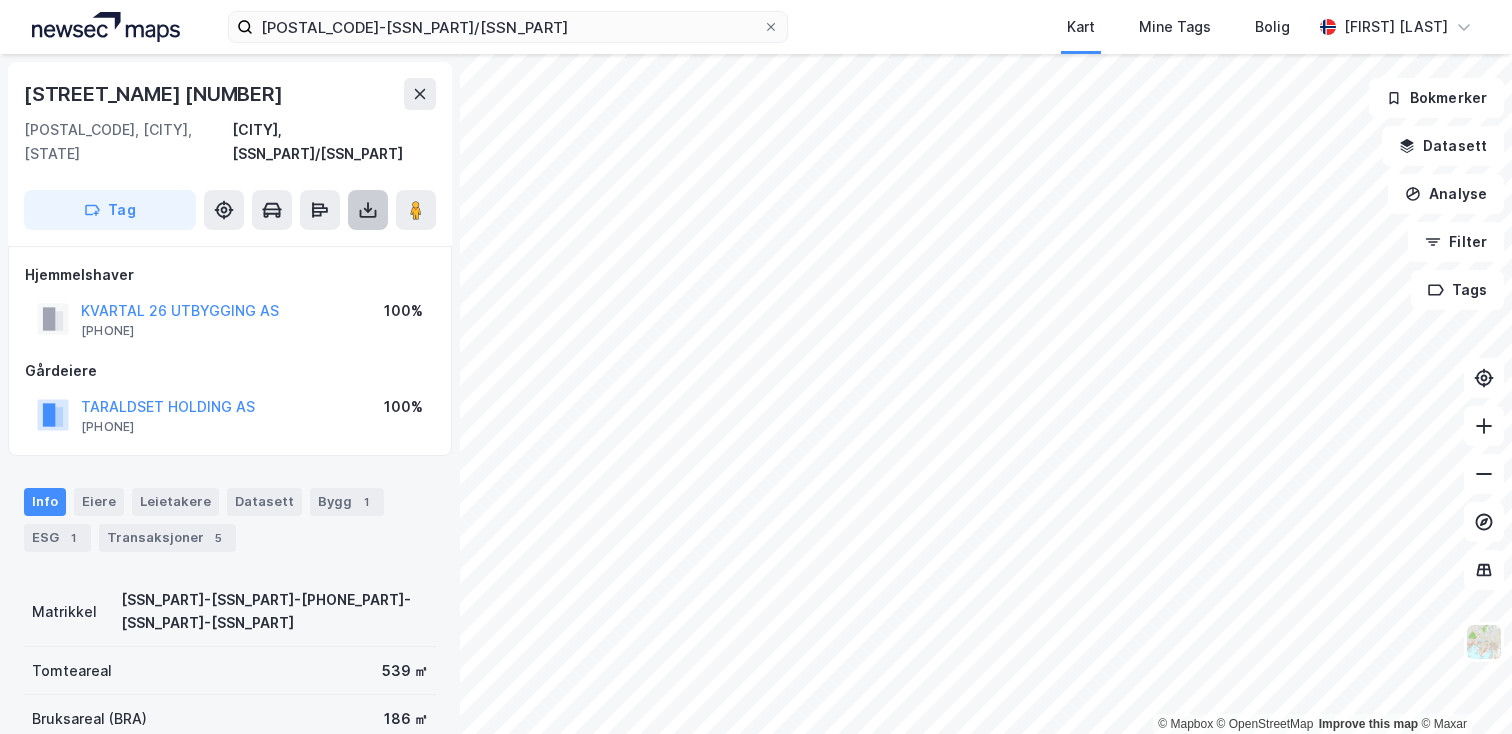 click 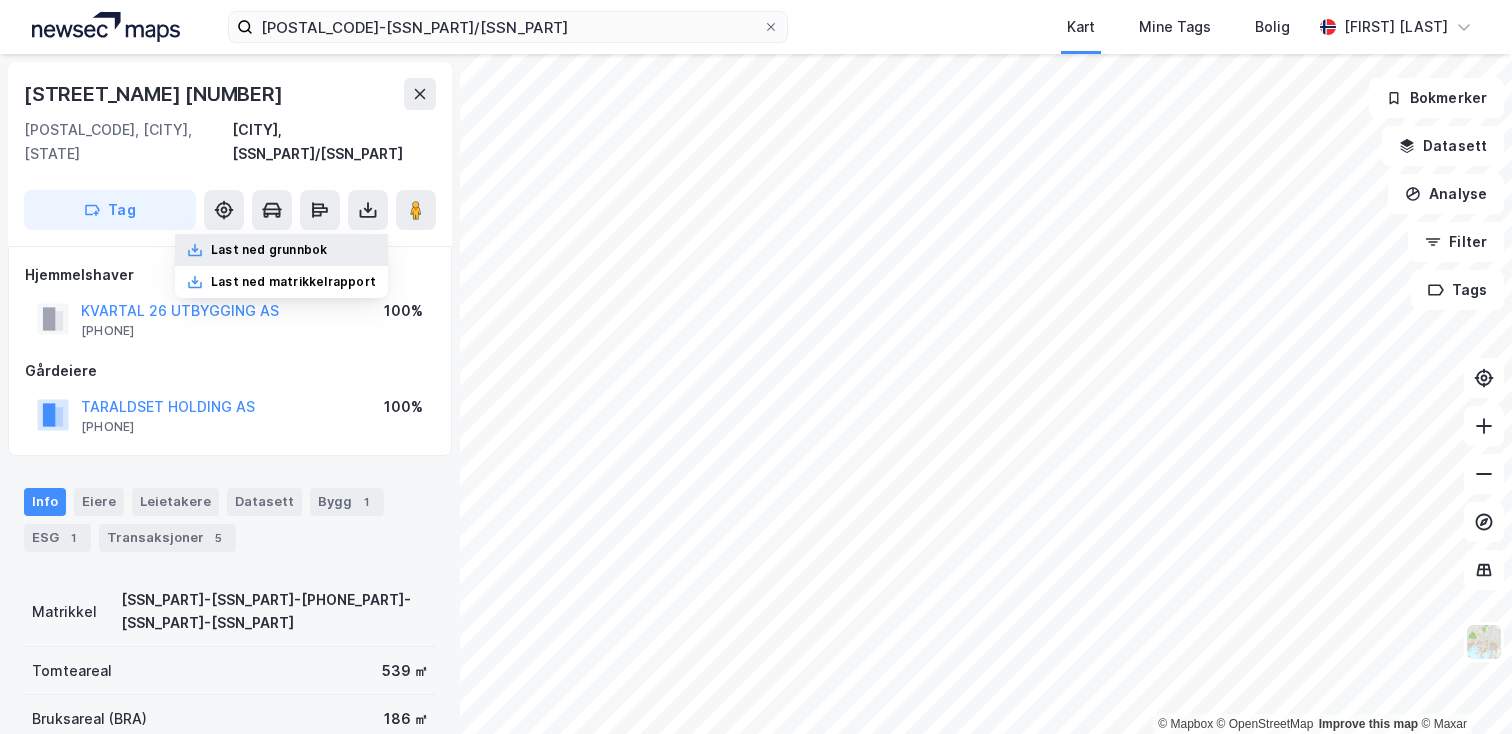 click on "Last ned grunnbok" at bounding box center (269, 250) 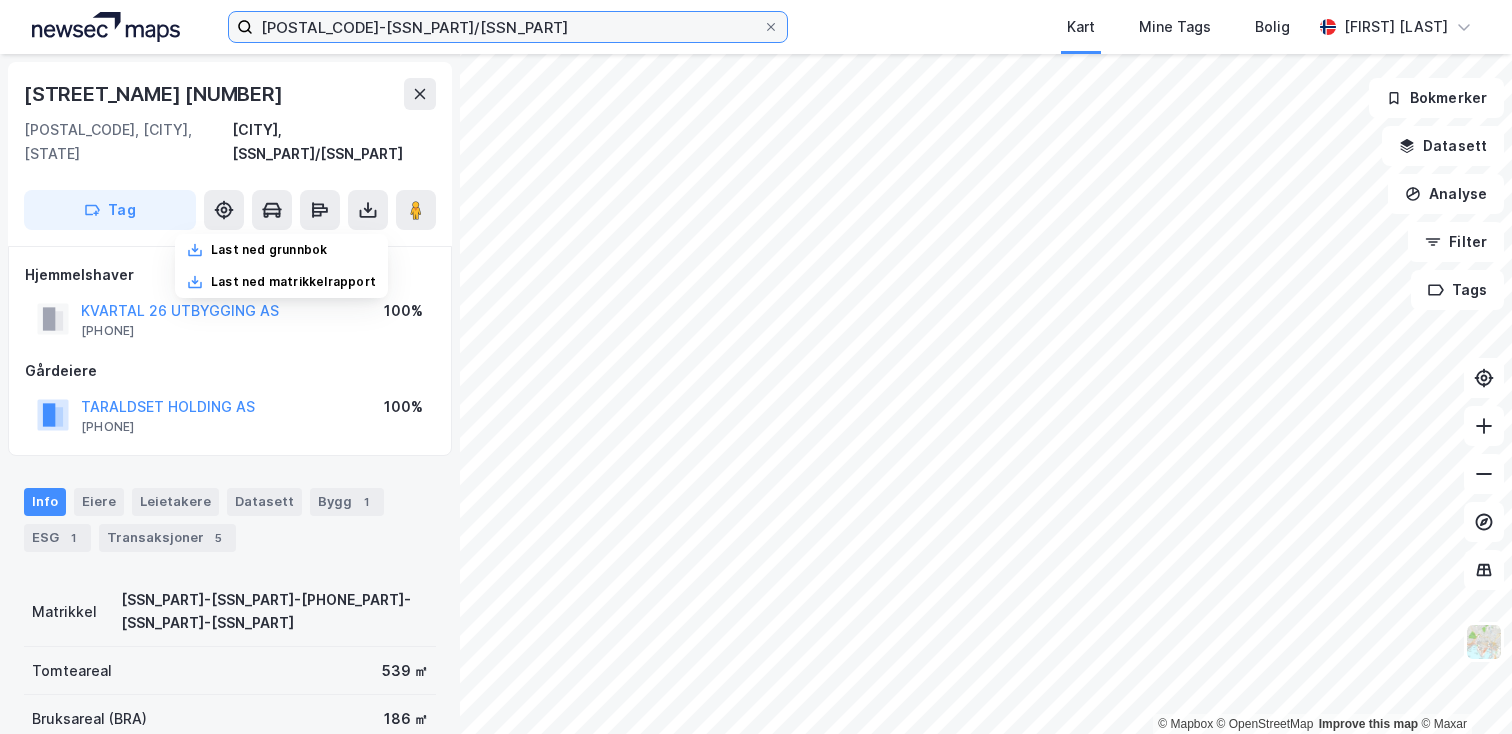 click on "[POSTAL_CODE]-[SSN_PART]/[SSN_PART]" at bounding box center (508, 27) 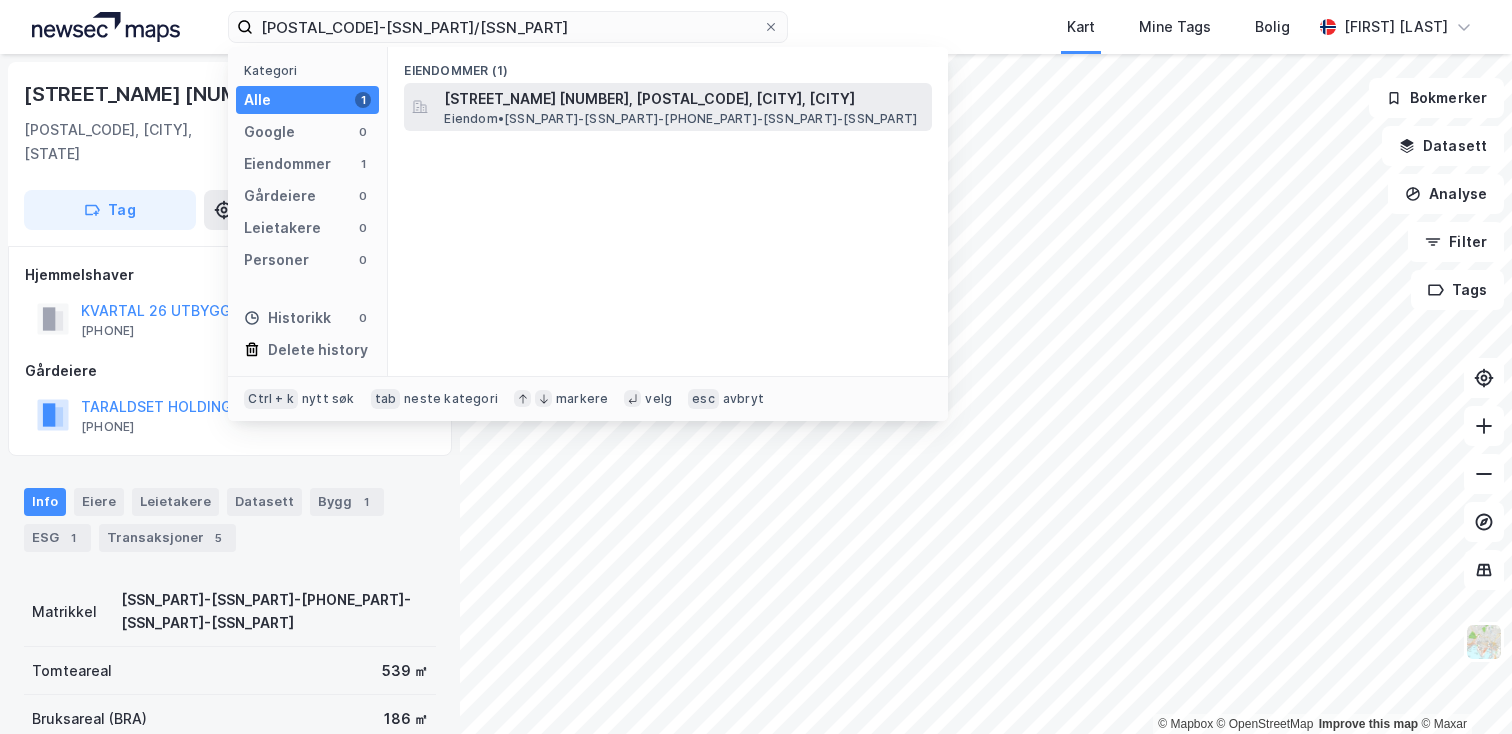 click on "Eiendom  •  [SSN_PART]-[SSN_PART]-[PHONE_PART]-[SSN_PART]-[SSN_PART]" at bounding box center [680, 119] 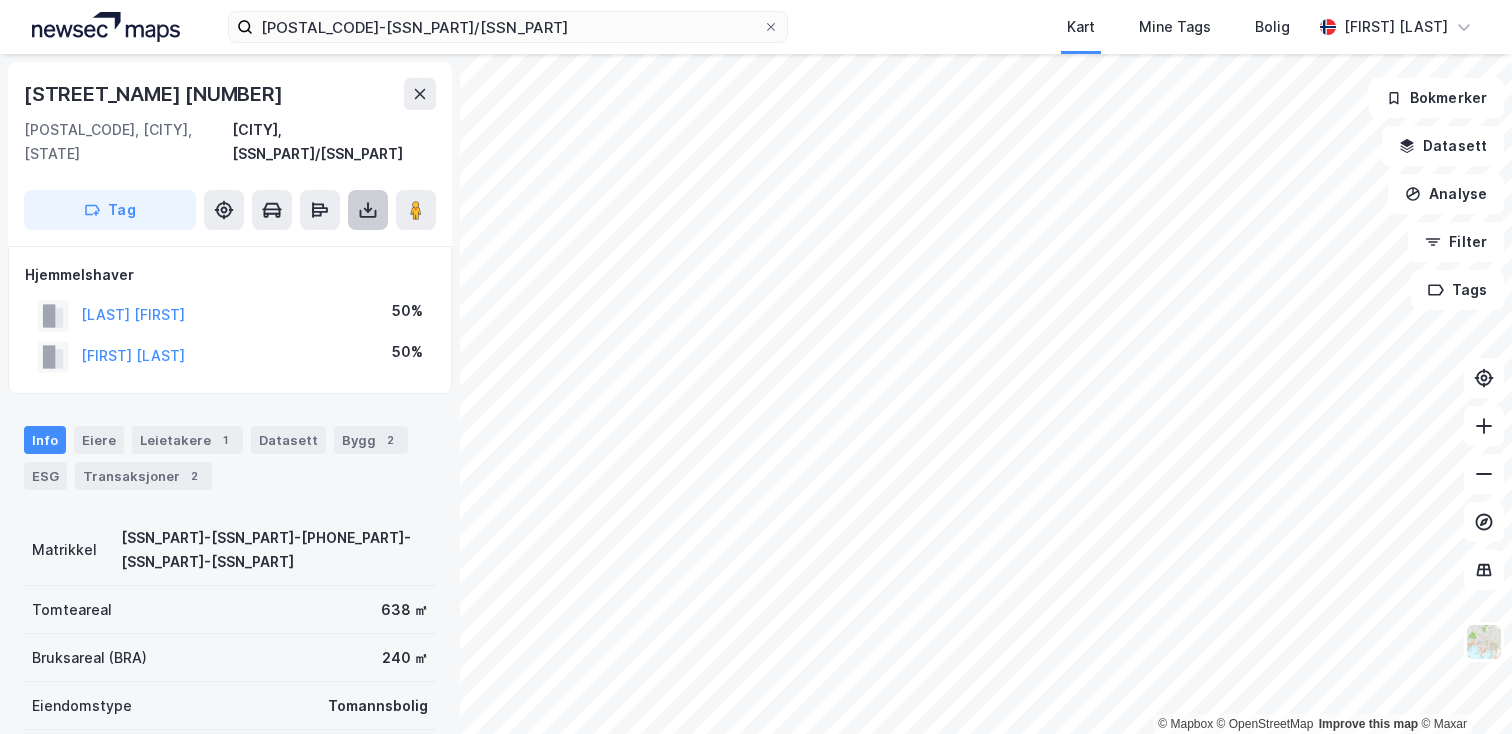 click 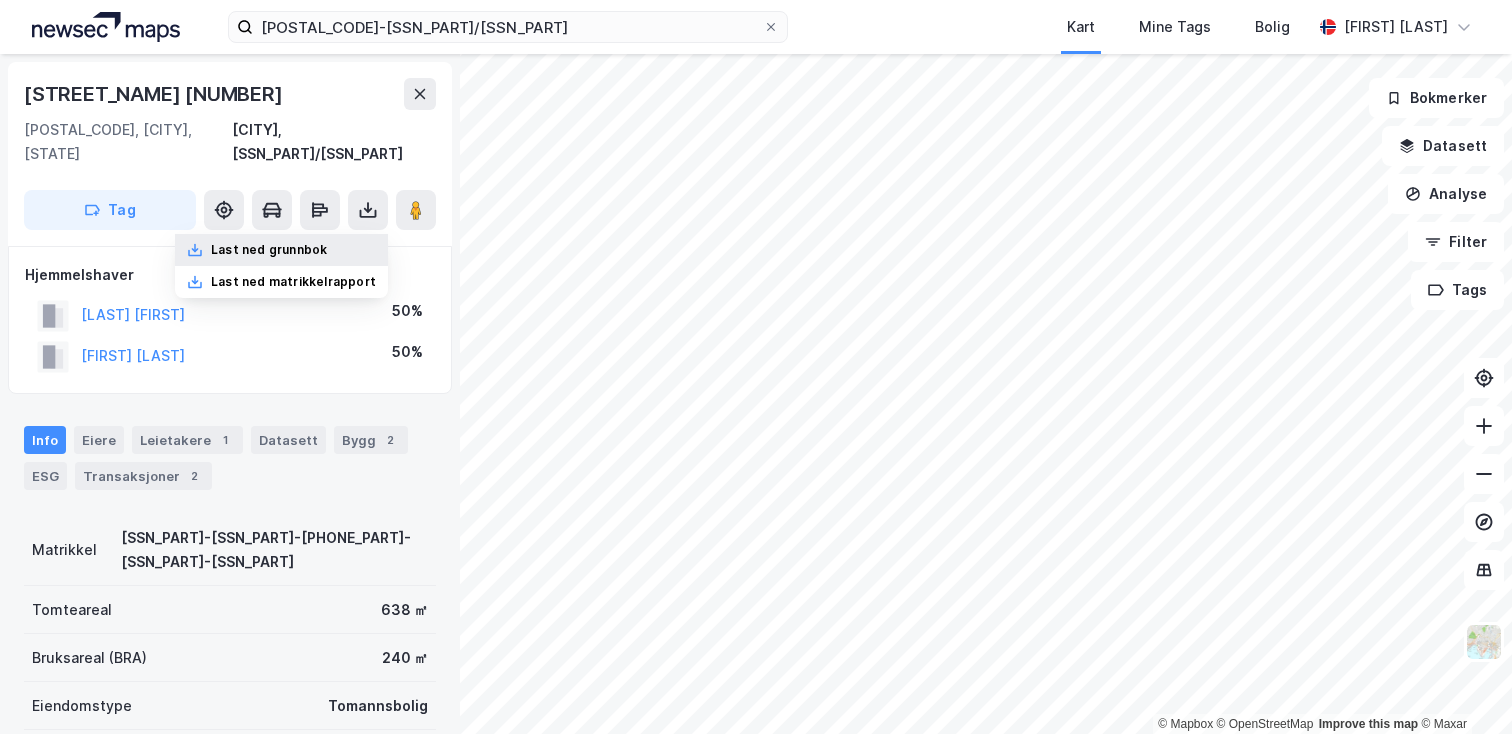 click on "Last ned grunnbok" at bounding box center [269, 250] 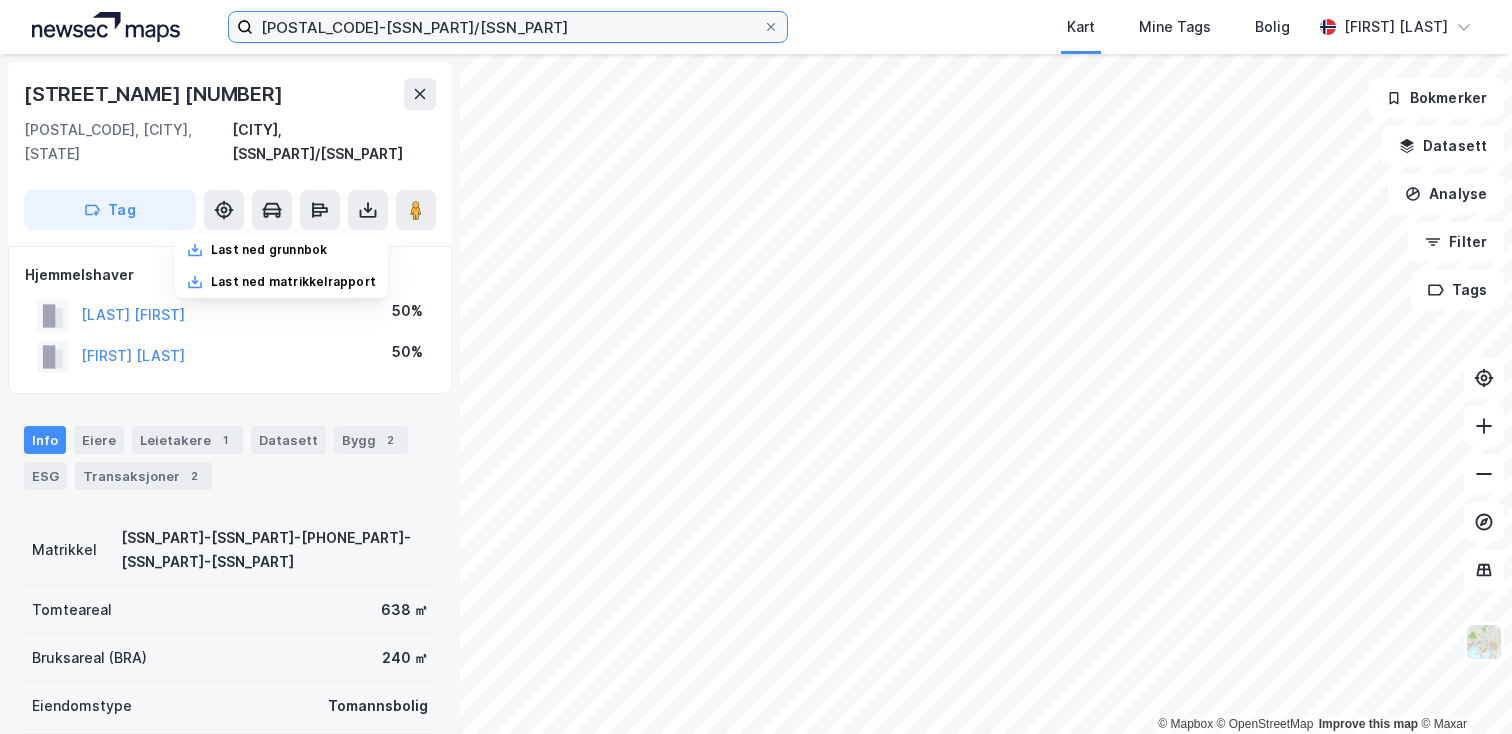 click on "[POSTAL_CODE]-[SSN_PART]/[SSN_PART]" at bounding box center [508, 27] 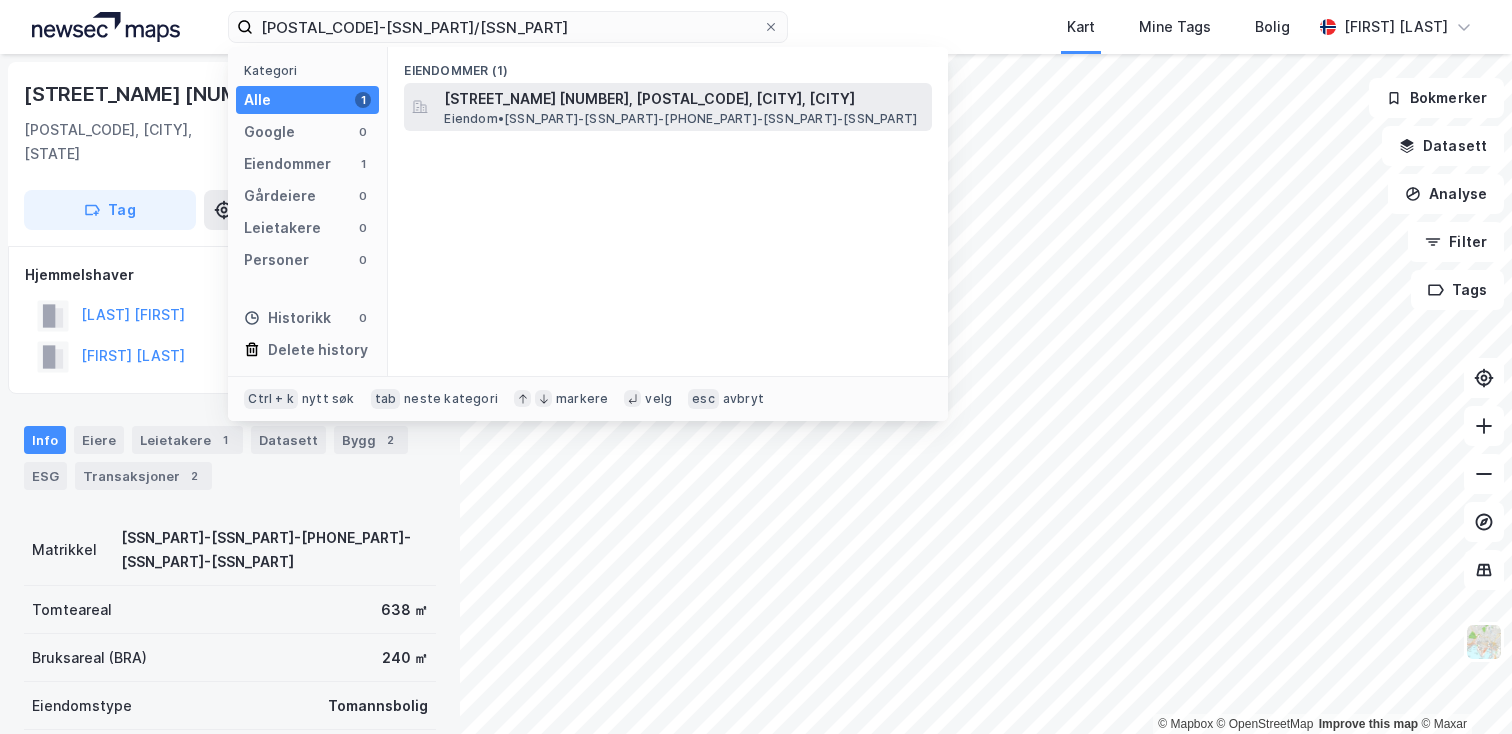 click on "[STREET_NAME] [NUMBER], [POSTAL_CODE], [CITY], [CITY]" at bounding box center [684, 99] 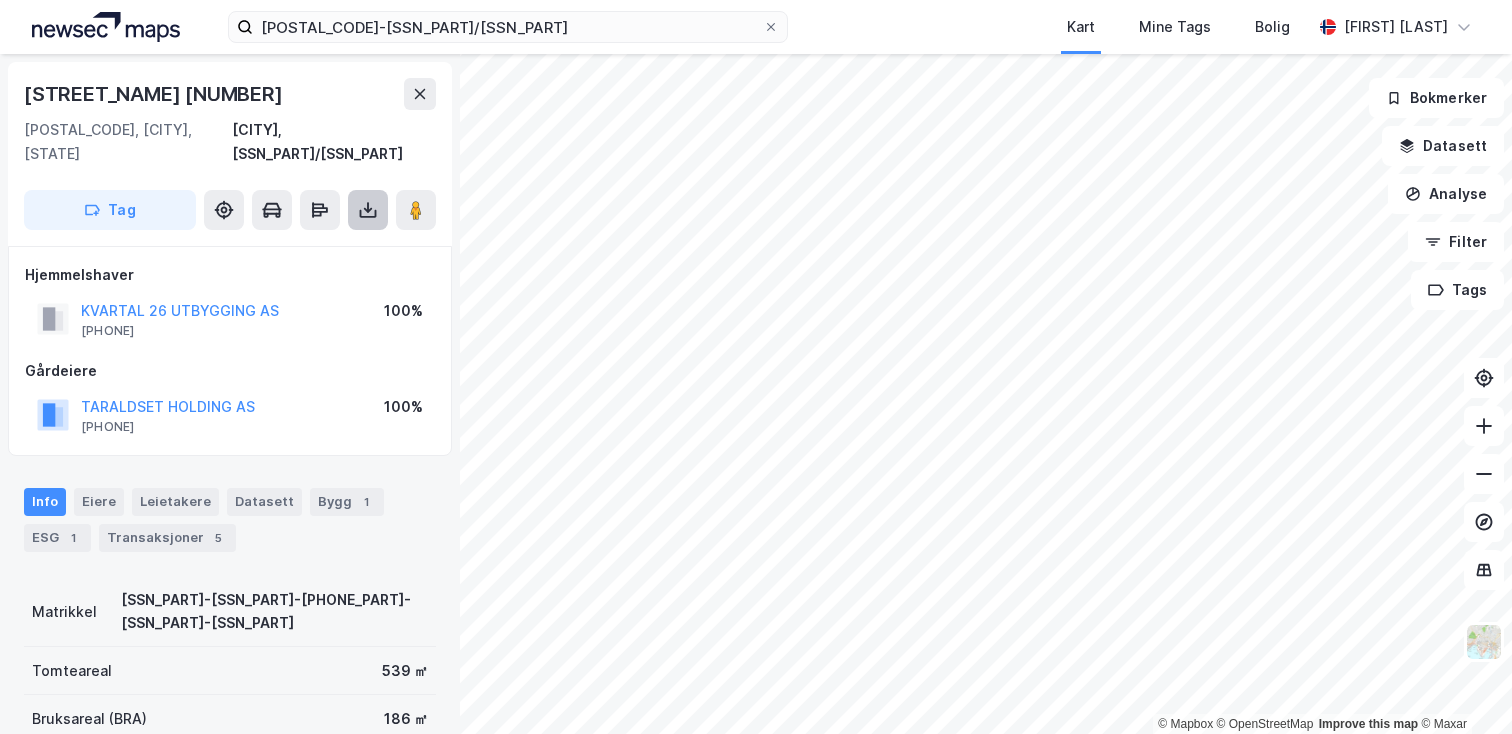 click 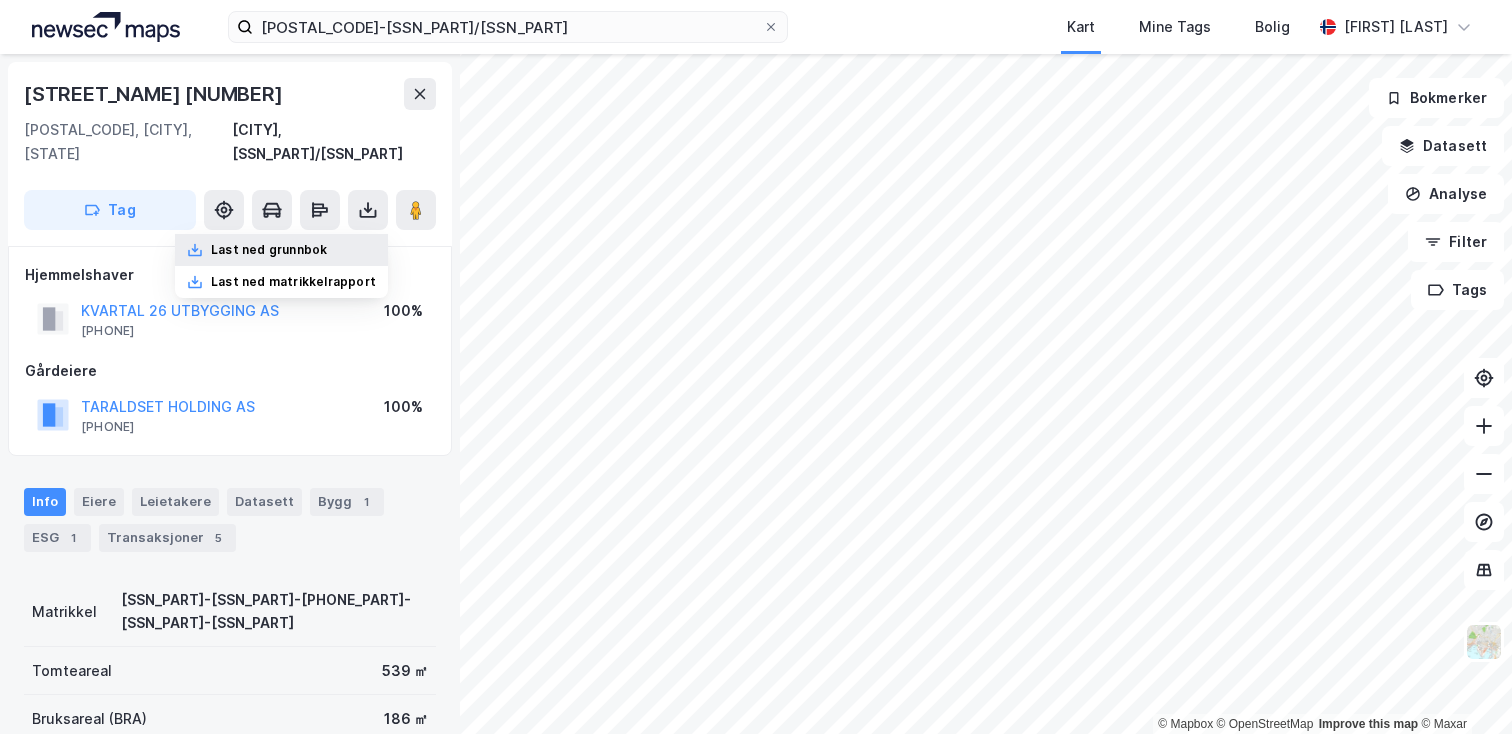 click on "Last ned grunnbok" at bounding box center (269, 250) 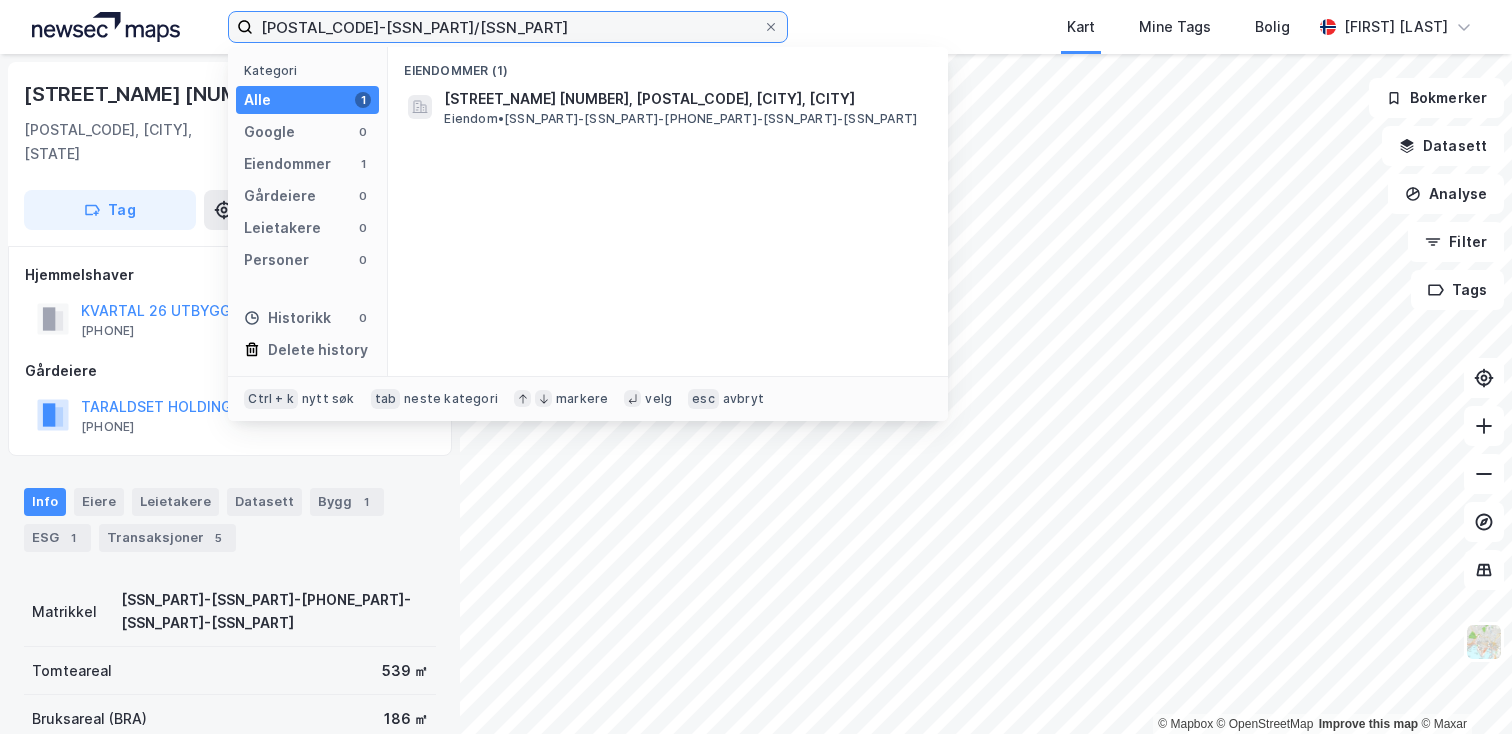 click on "[POSTAL_CODE]-[SSN_PART]/[SSN_PART]" at bounding box center [508, 27] 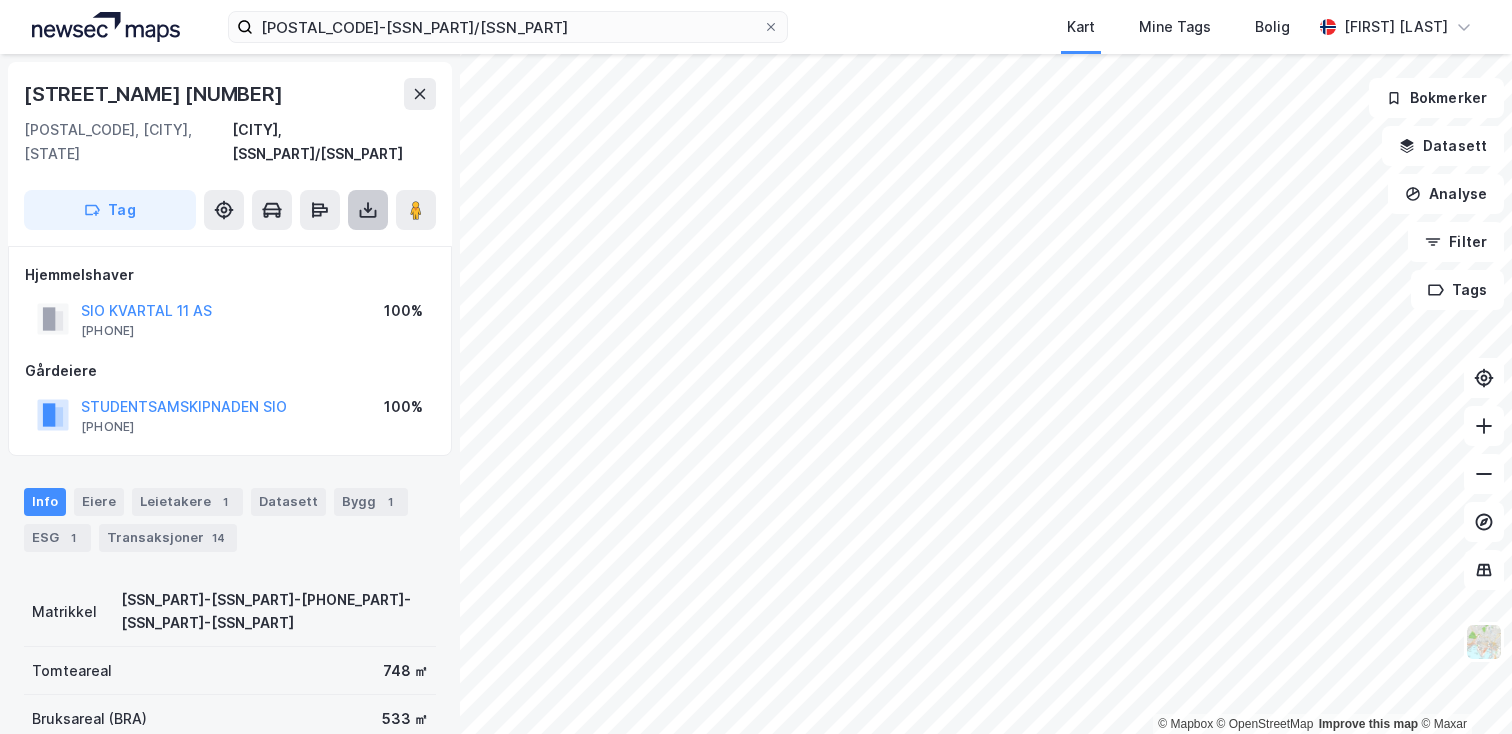 click 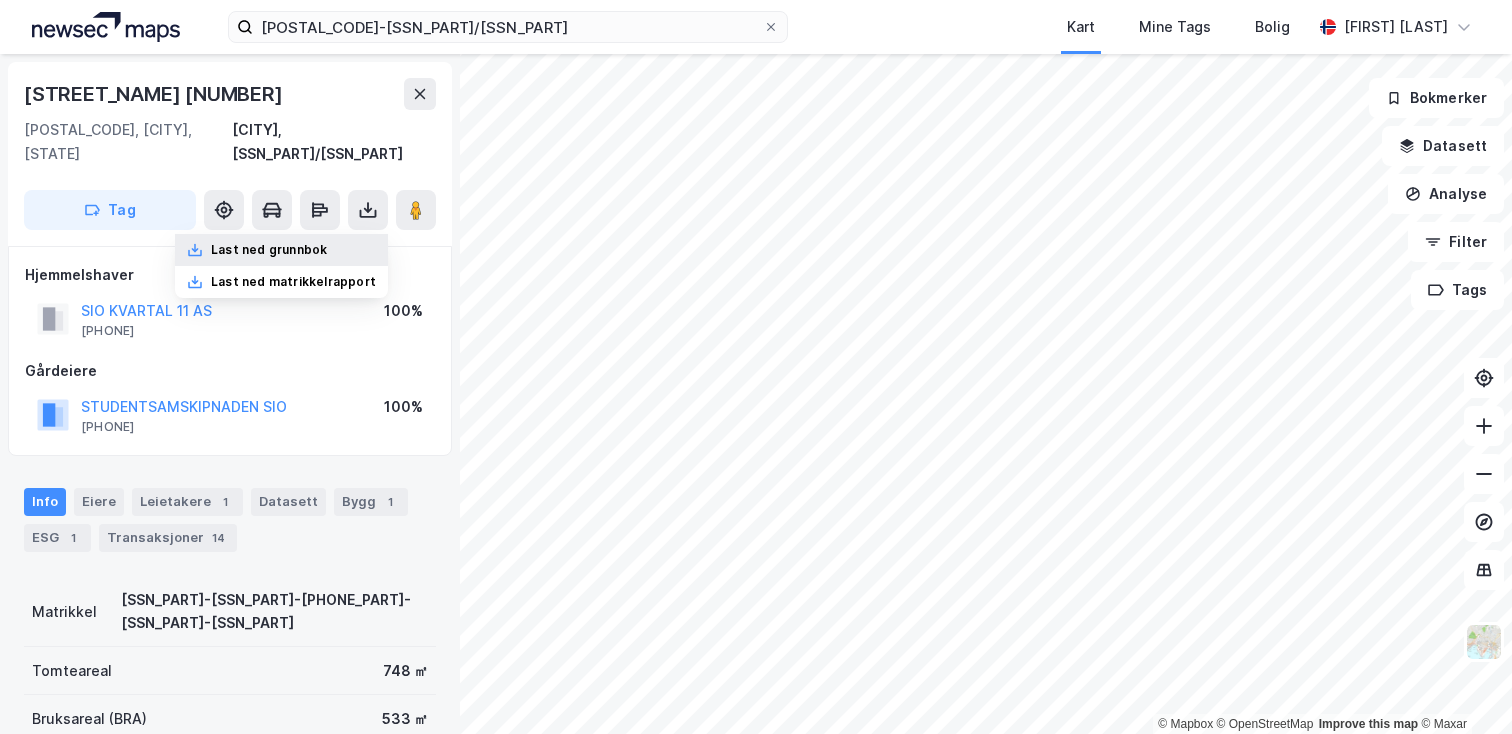 click on "Last ned grunnbok" at bounding box center [269, 250] 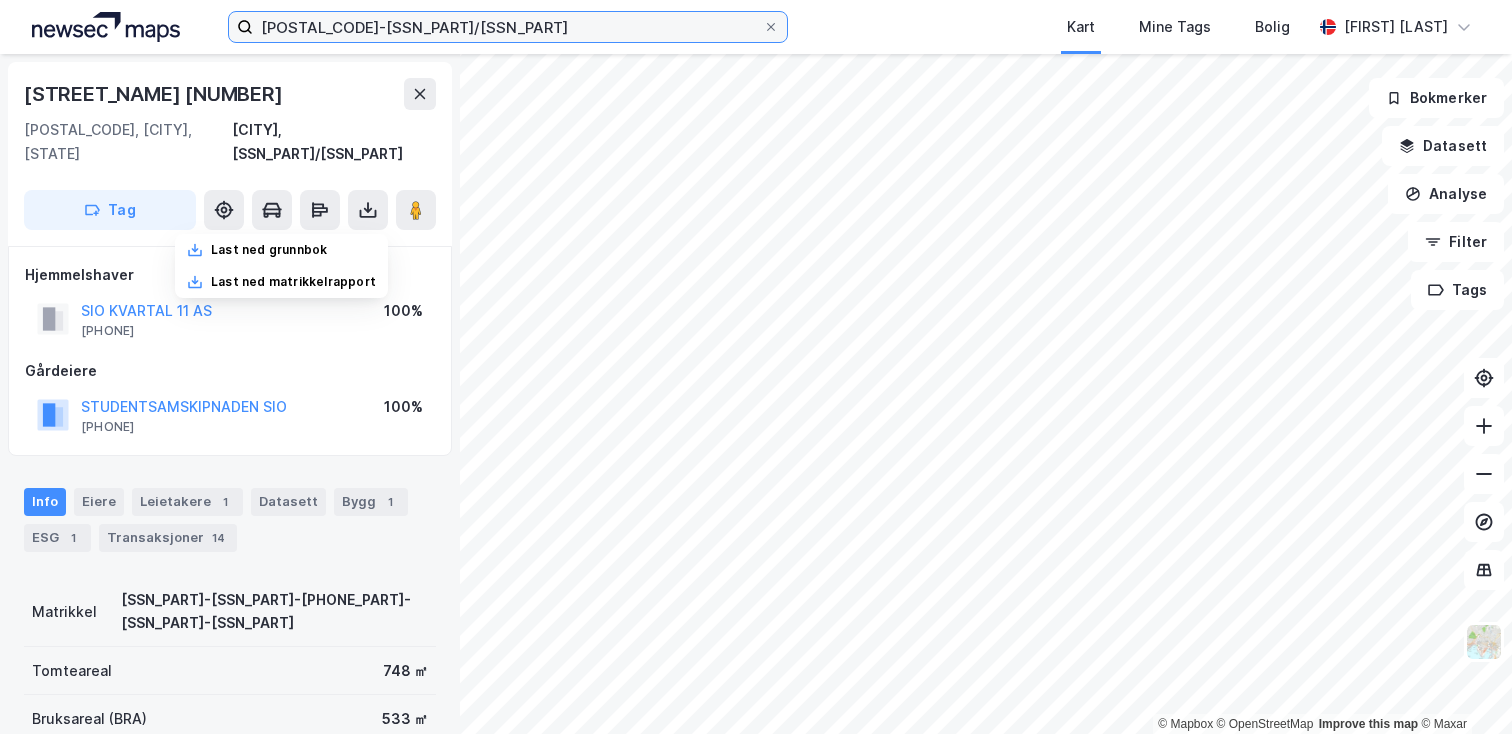 click on "[POSTAL_CODE]-[SSN_PART]/[SSN_PART]" at bounding box center (508, 27) 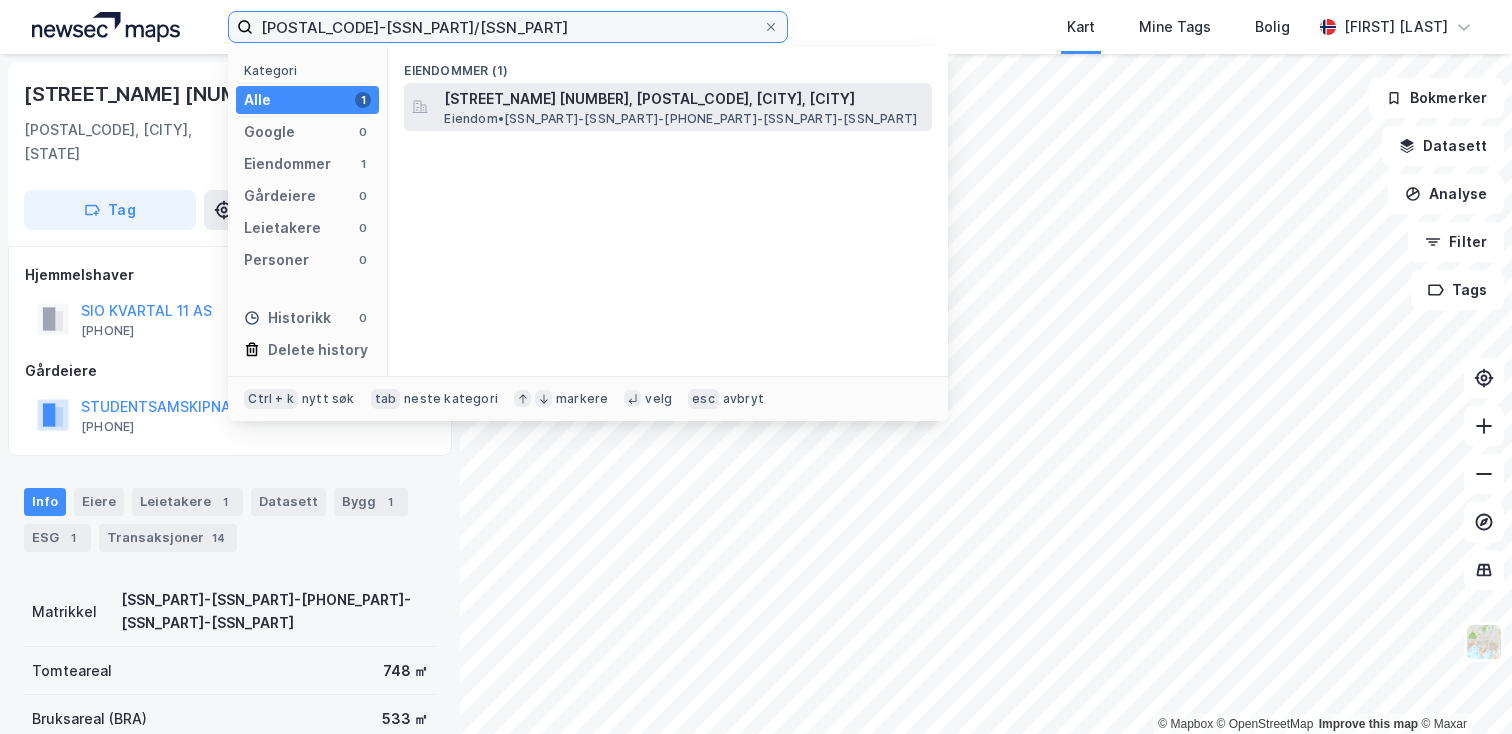 type on "[POSTAL_CODE]-[SSN_PART]/[SSN_PART]" 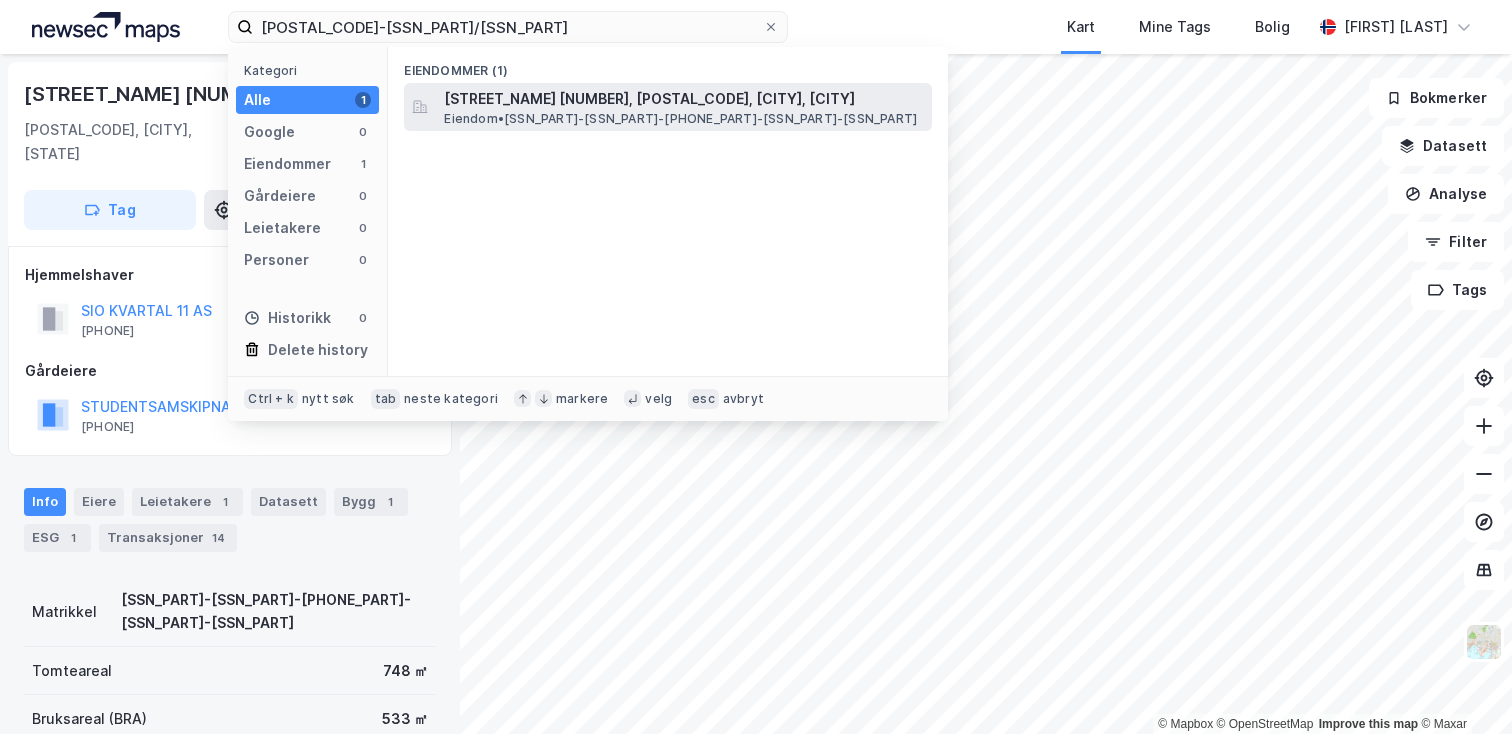 click on "[STREET_NAME] [NUMBER], [POSTAL_CODE], [CITY], [CITY]" at bounding box center [684, 99] 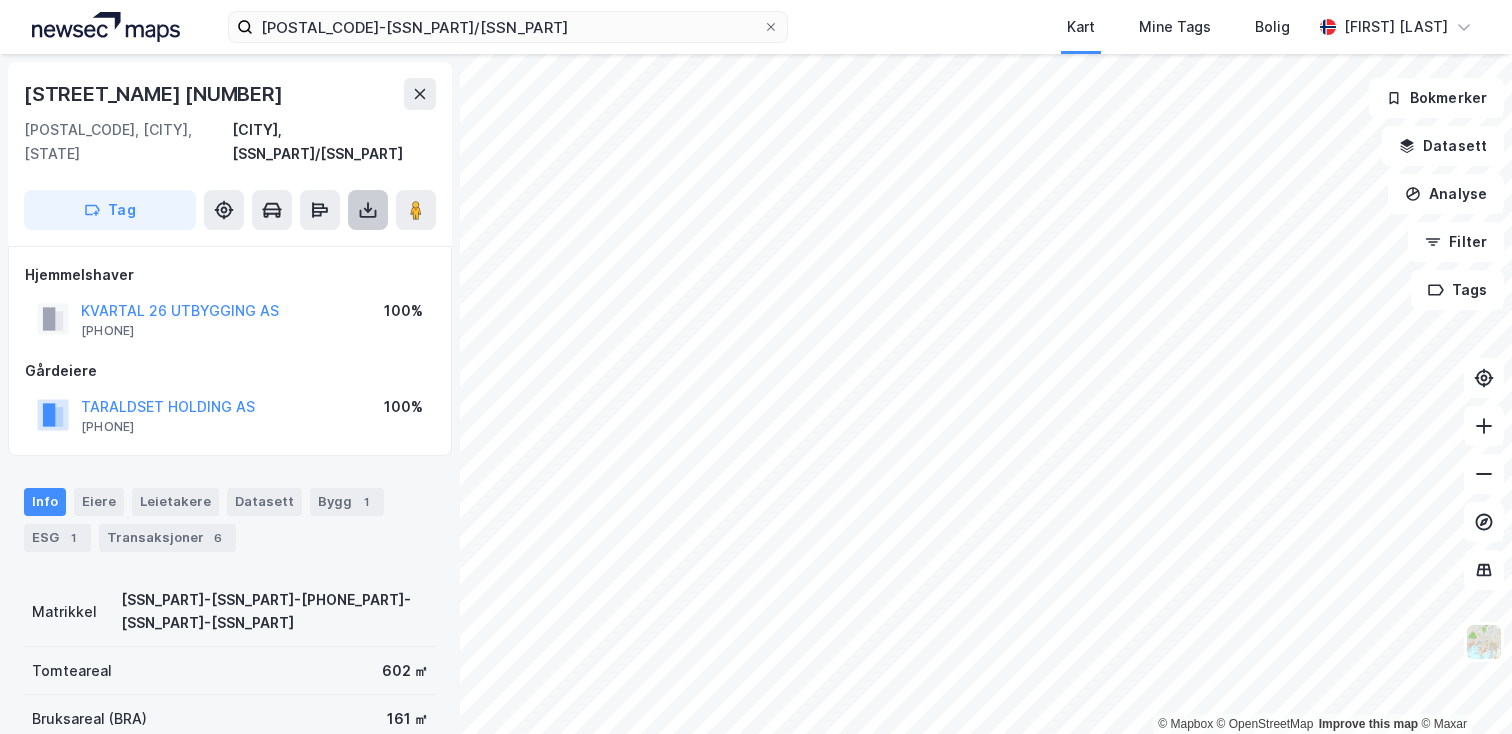click 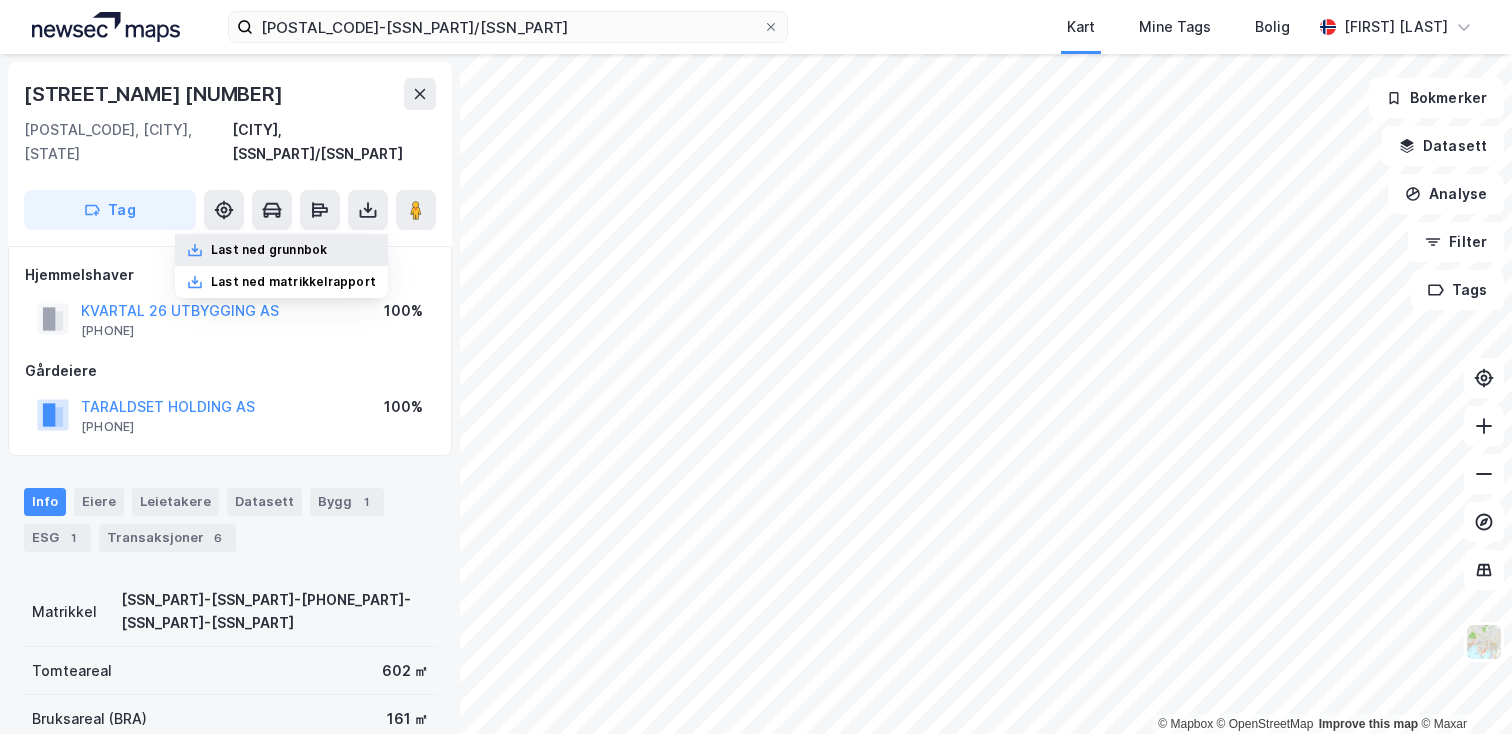 click on "Last ned grunnbok" at bounding box center [269, 250] 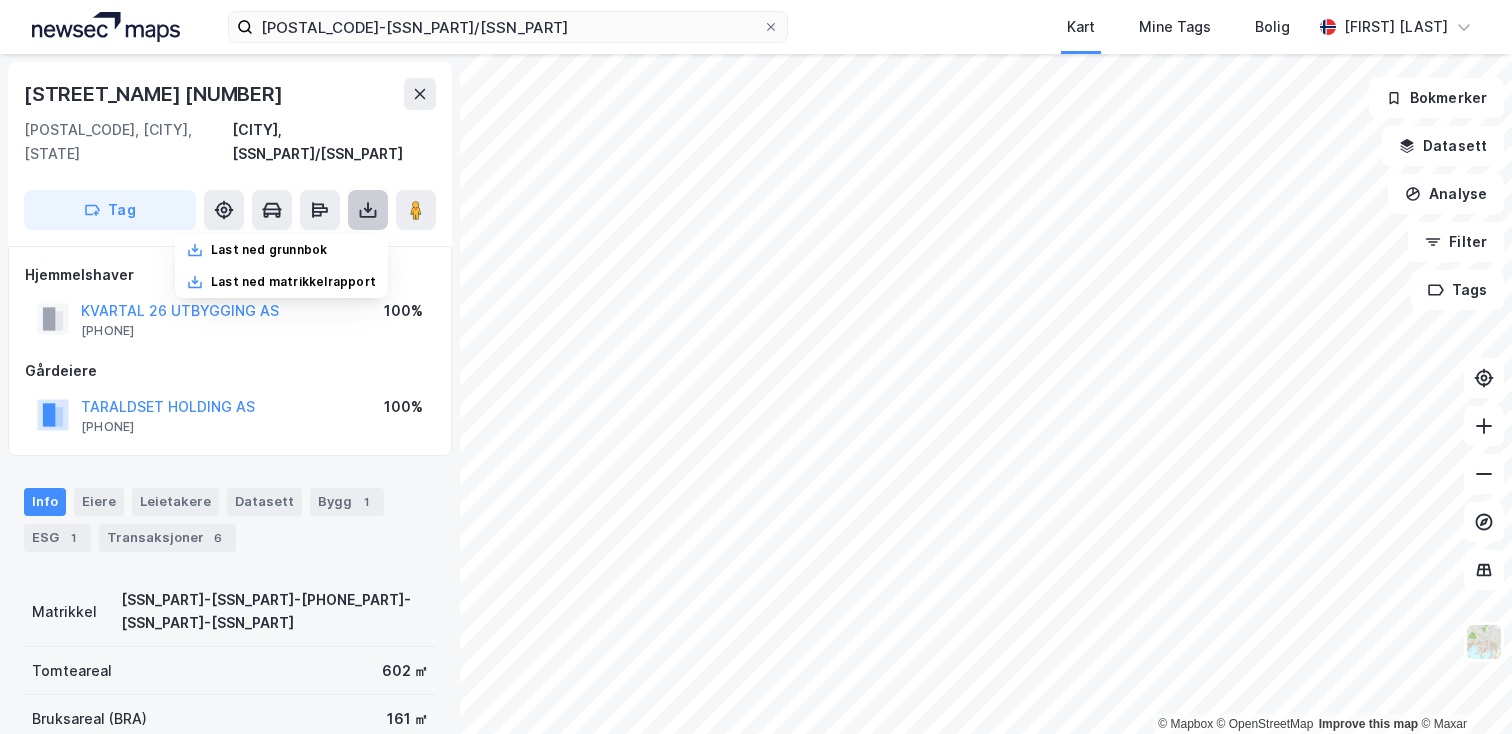 click 